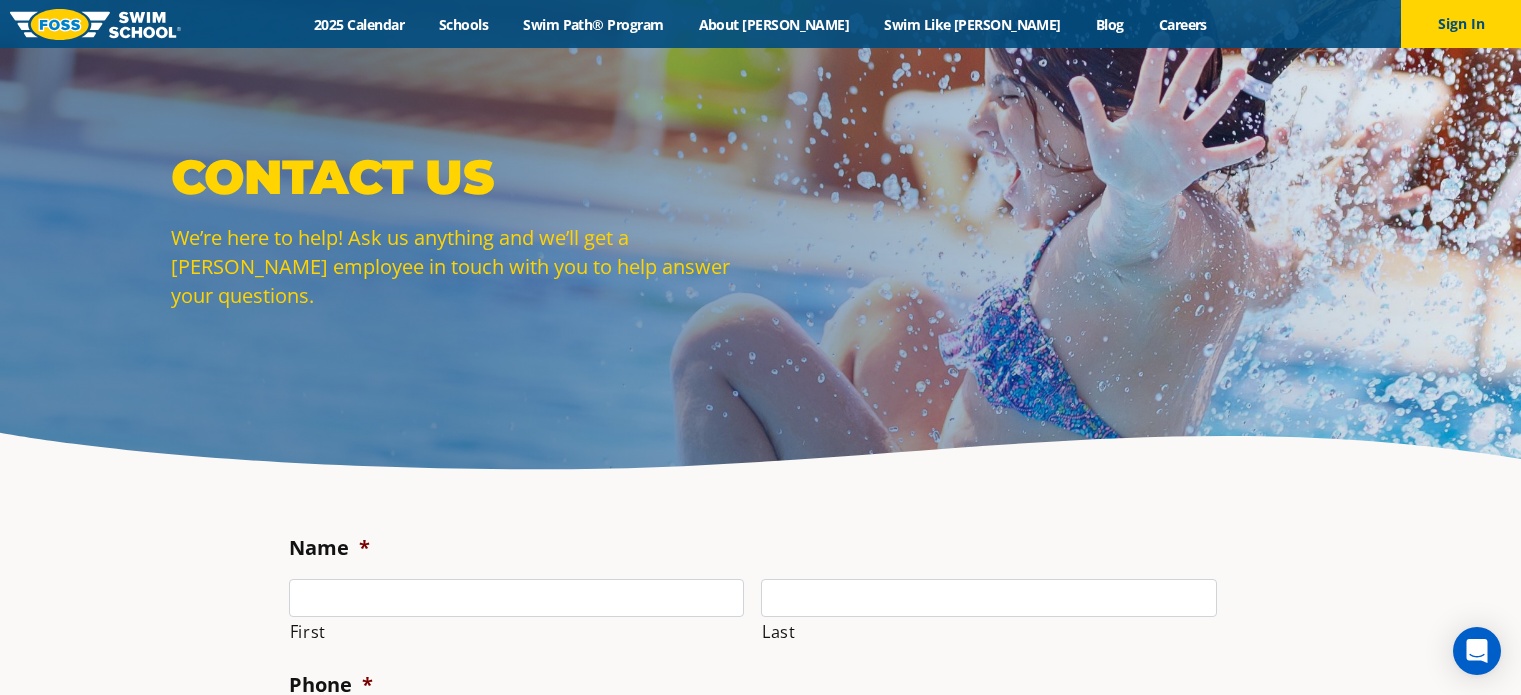 scroll, scrollTop: 0, scrollLeft: 0, axis: both 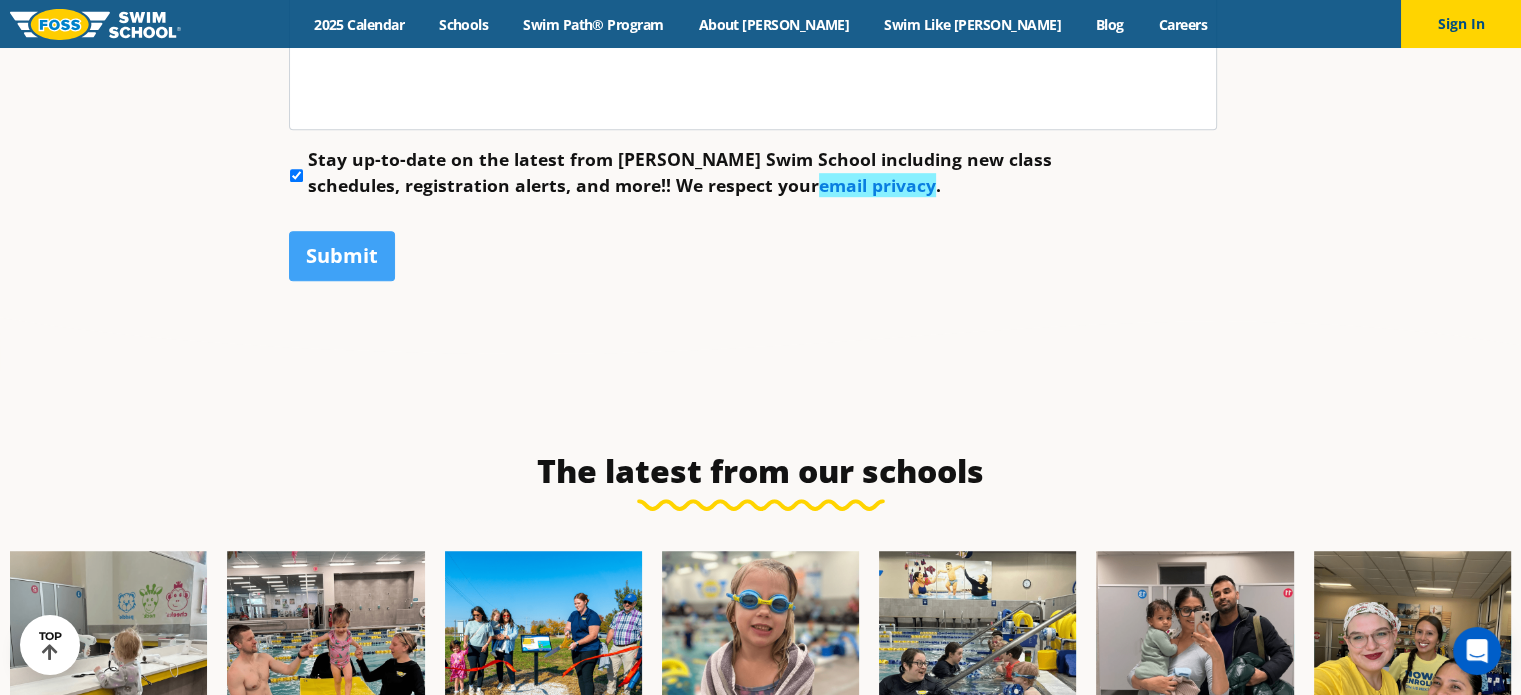 click on "email privacy" at bounding box center [877, 185] 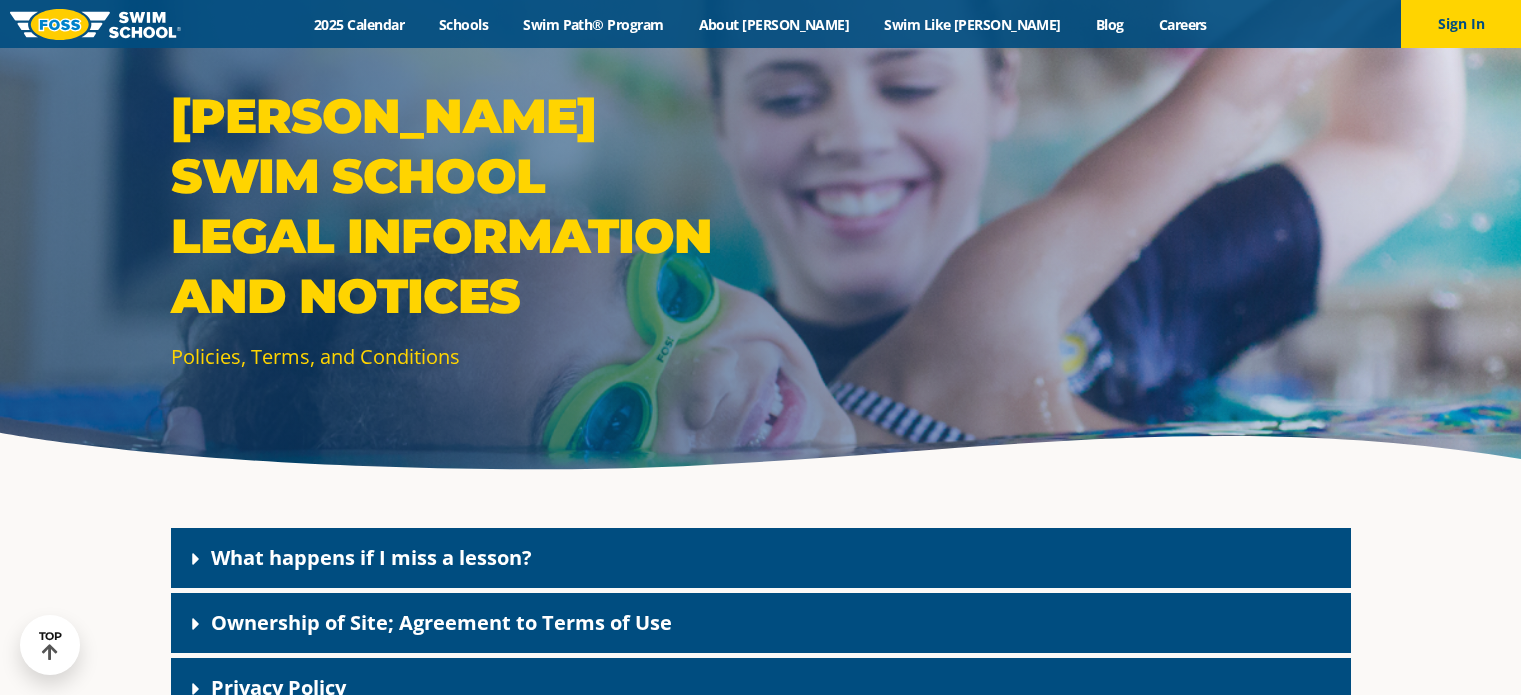 scroll, scrollTop: 1100, scrollLeft: 0, axis: vertical 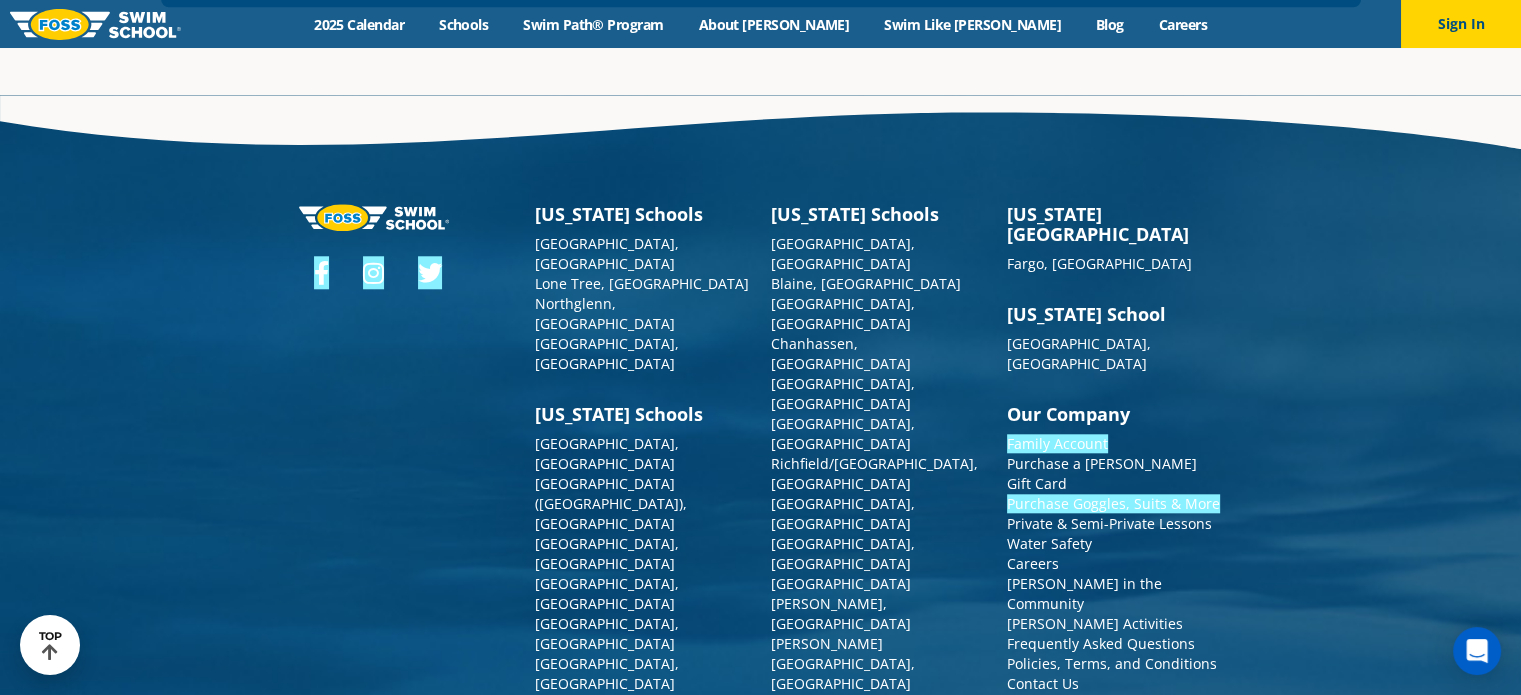 click at bounding box center (321, 273) 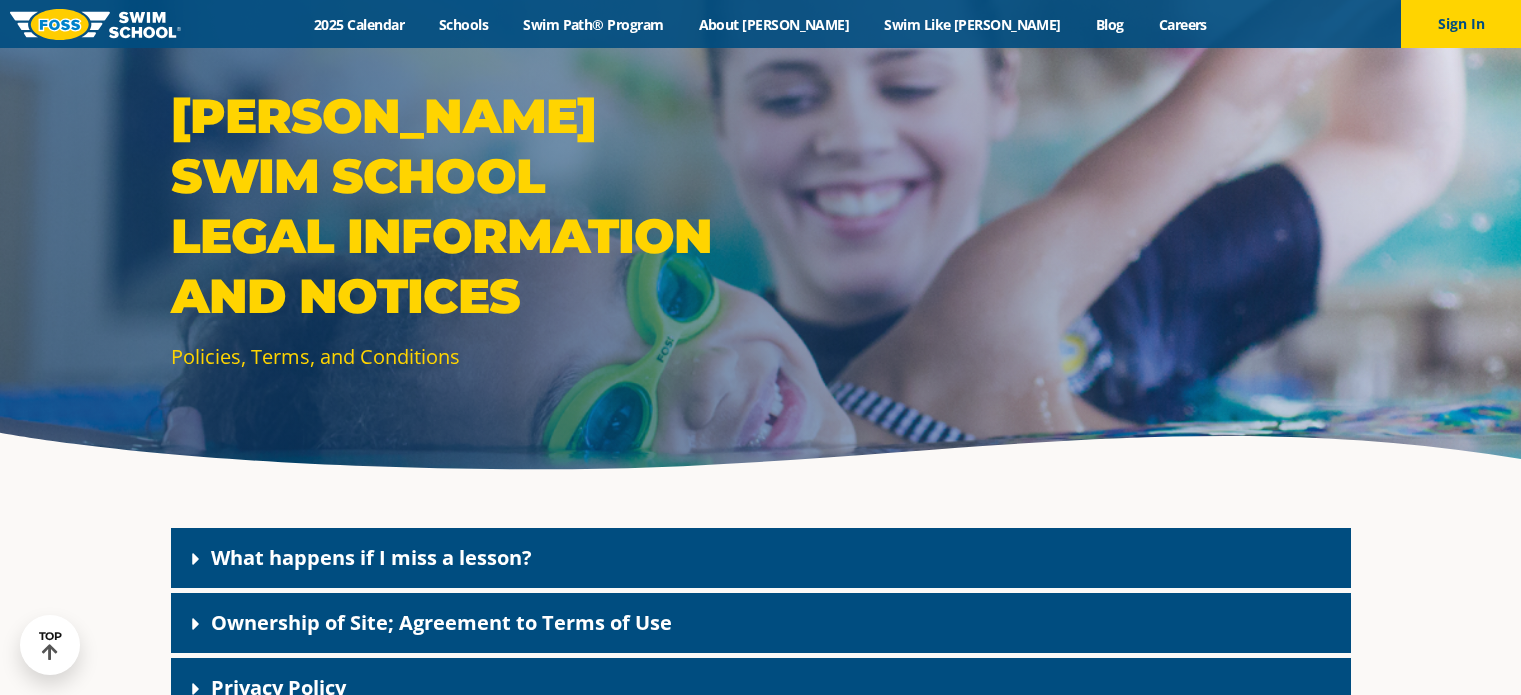 scroll, scrollTop: 1920, scrollLeft: 0, axis: vertical 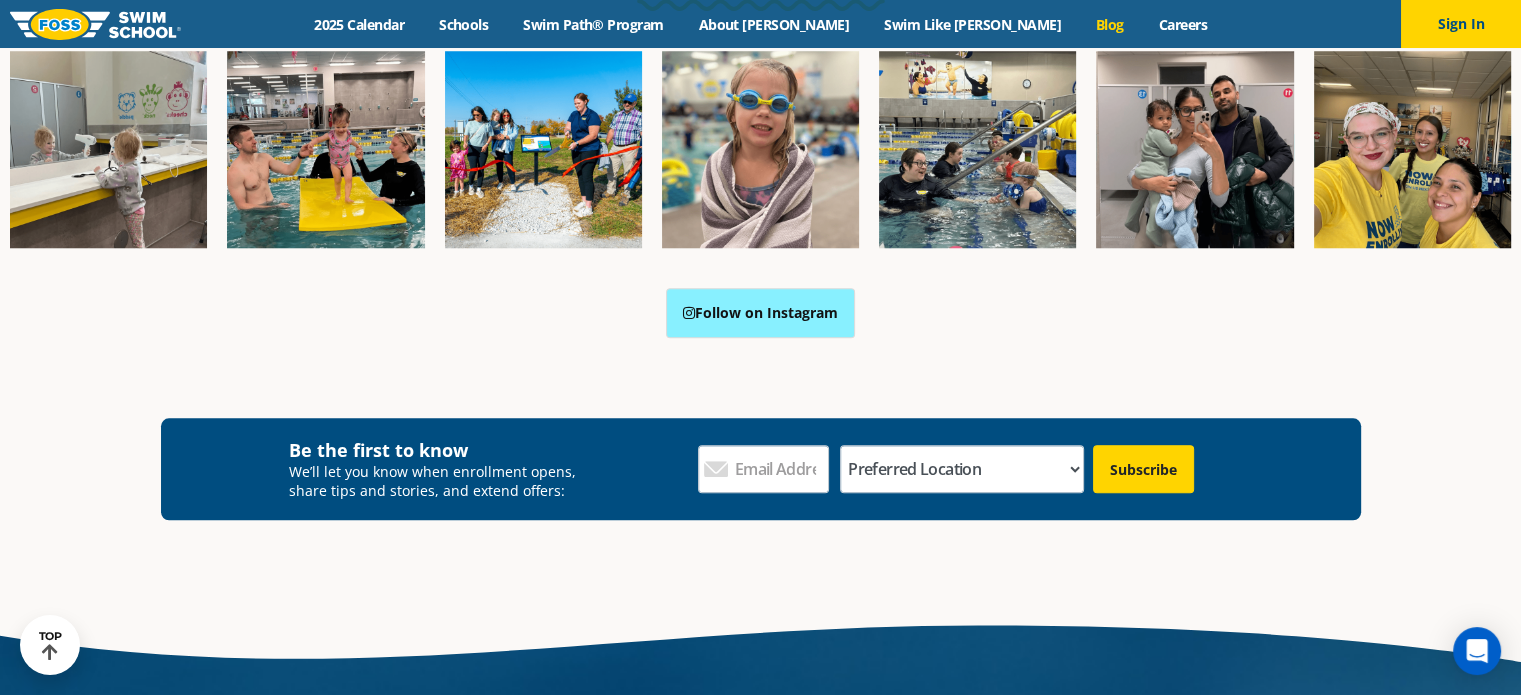 click on "Blog" at bounding box center (1109, 24) 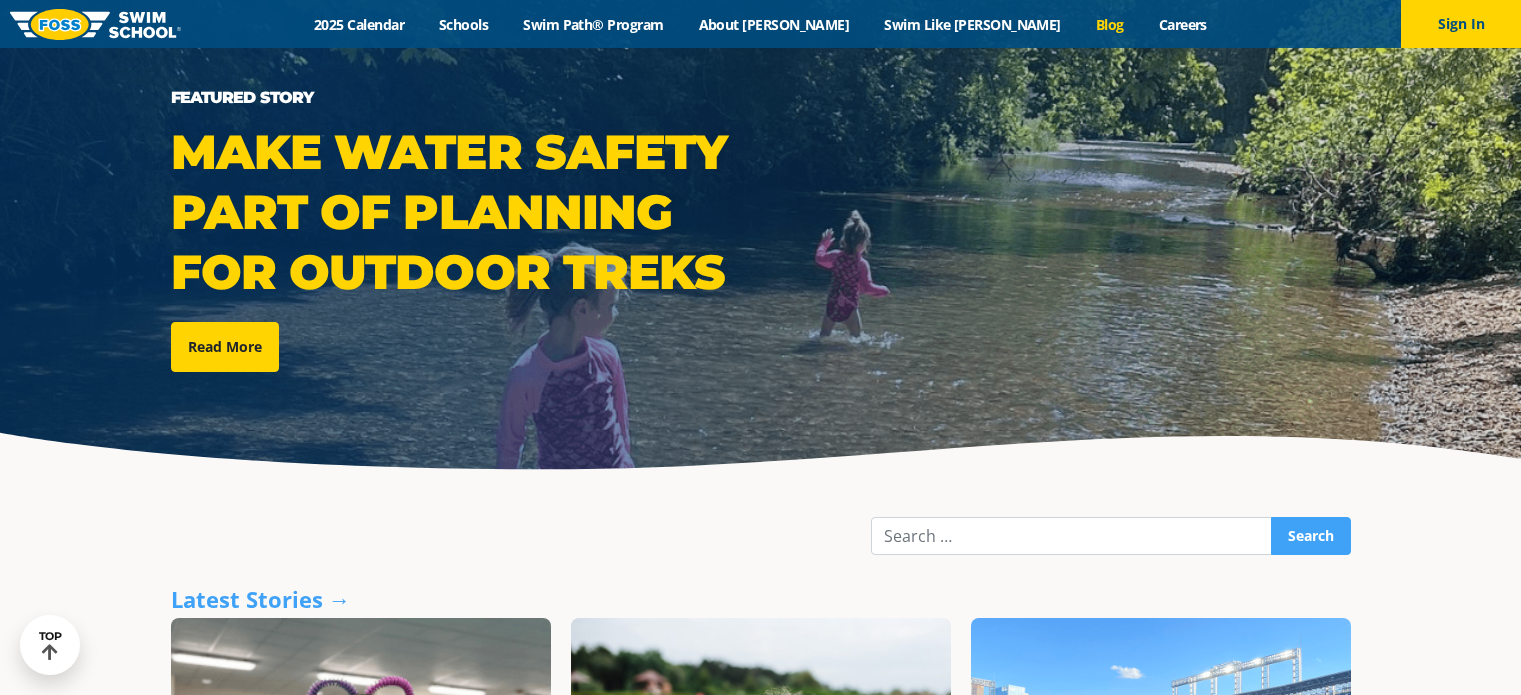 scroll, scrollTop: 700, scrollLeft: 0, axis: vertical 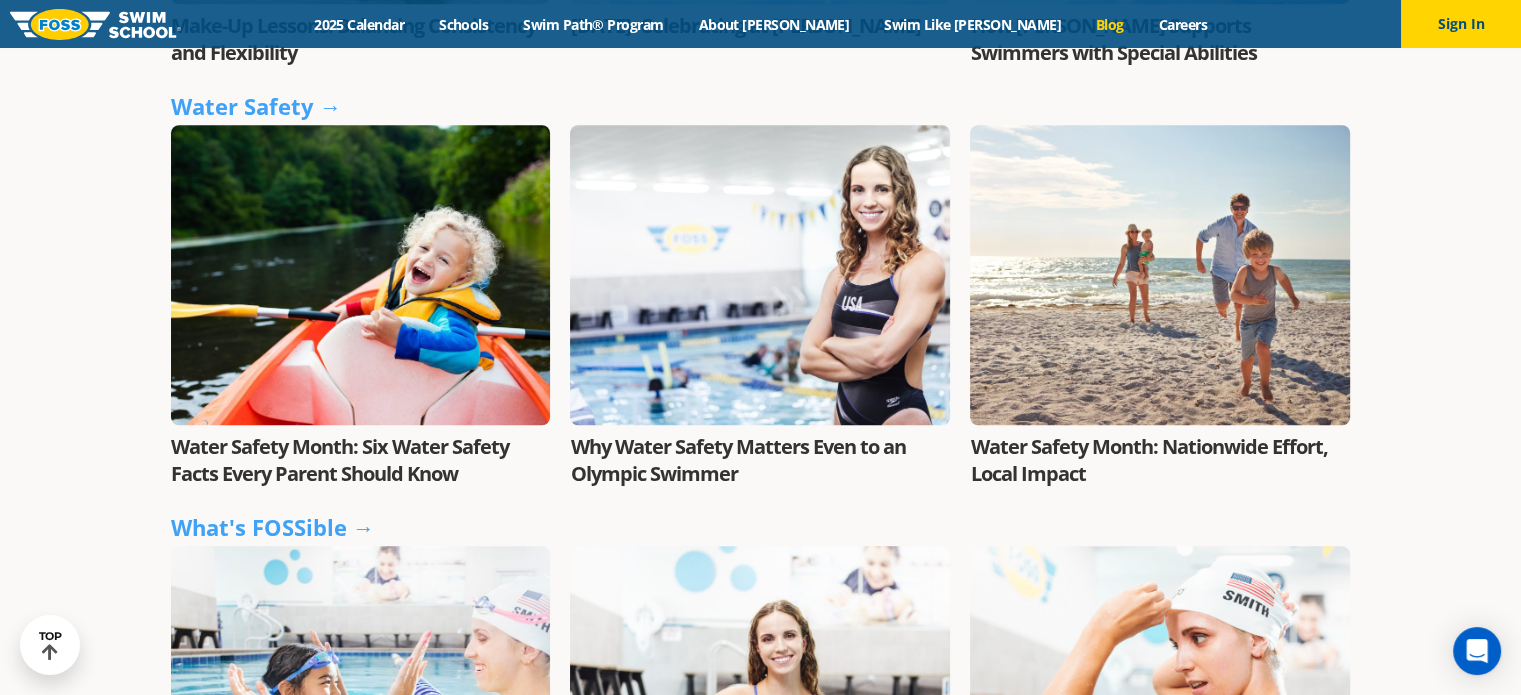 click at bounding box center (1160, 275) 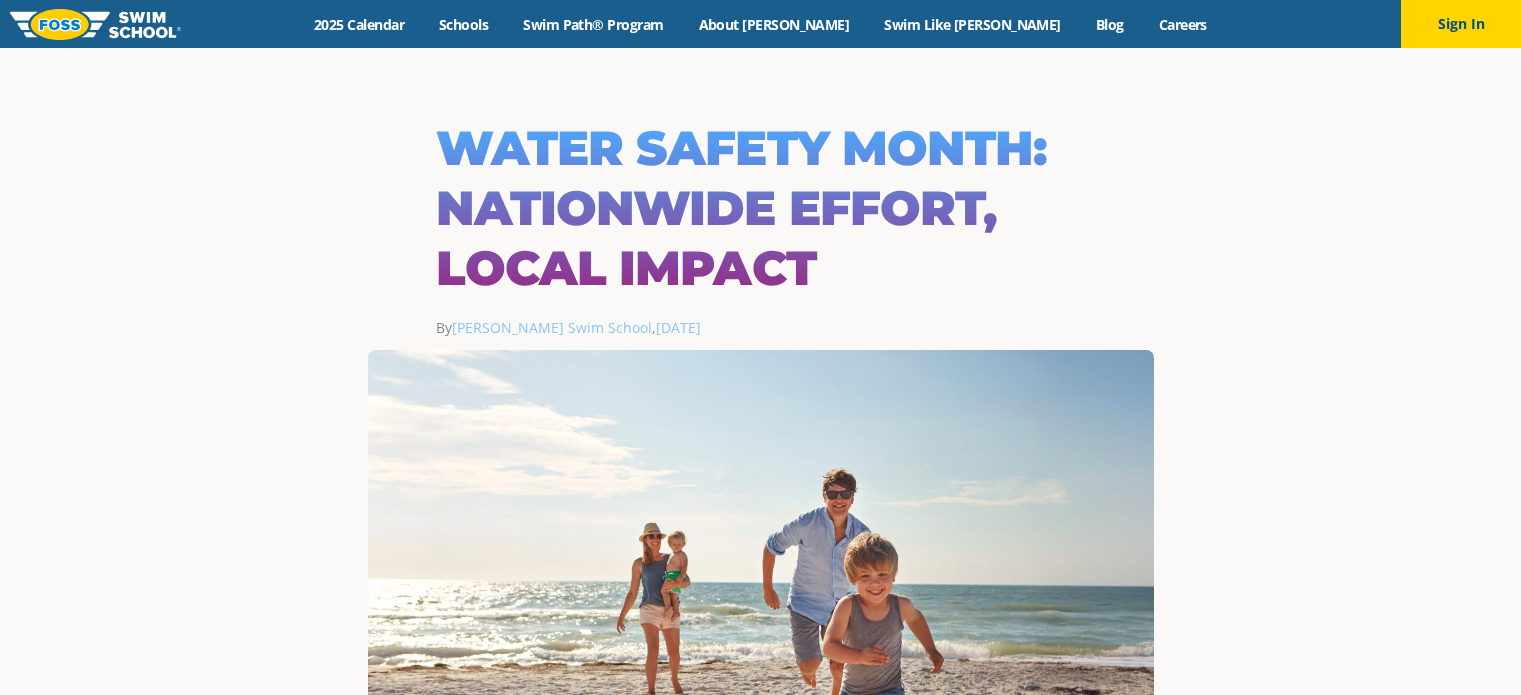 scroll, scrollTop: 0, scrollLeft: 0, axis: both 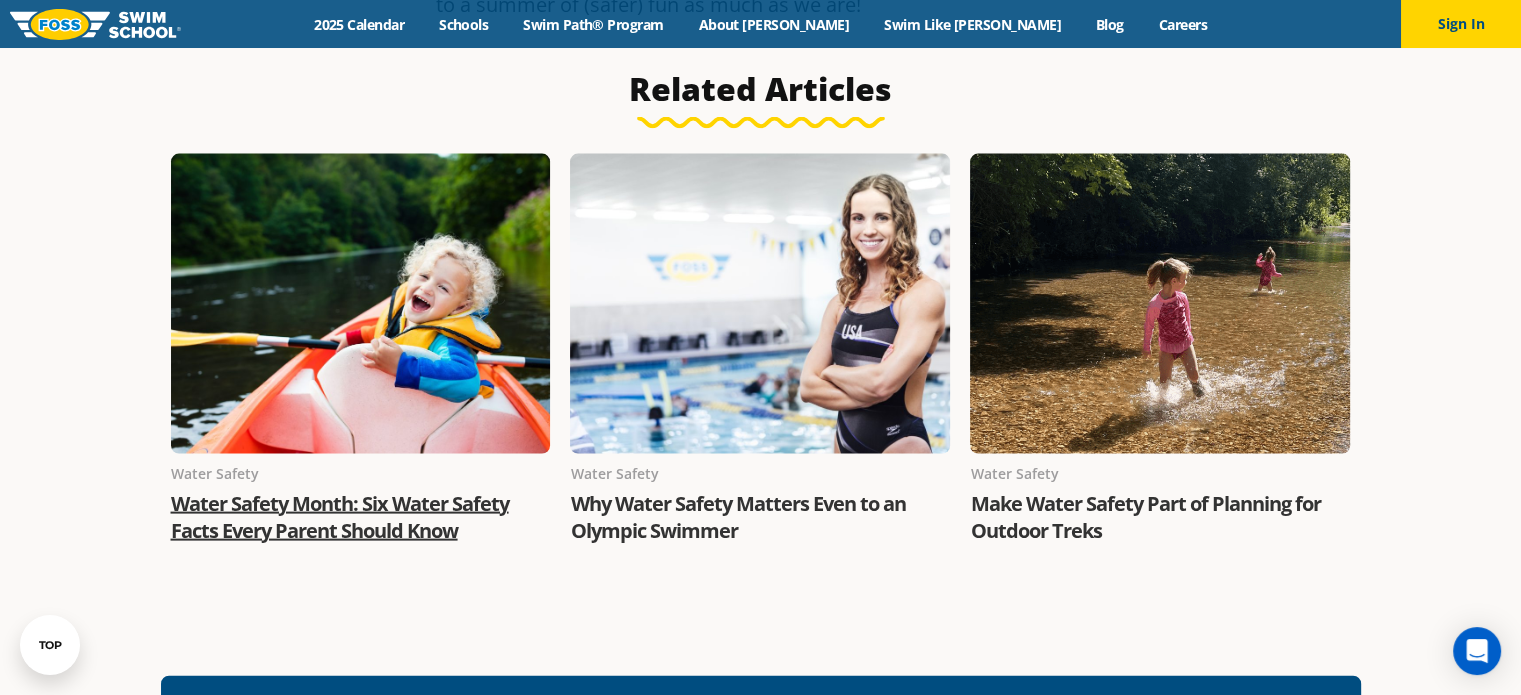 click on "Water Safety Month: Six Water Safety Facts Every Parent Should Know" at bounding box center (340, 517) 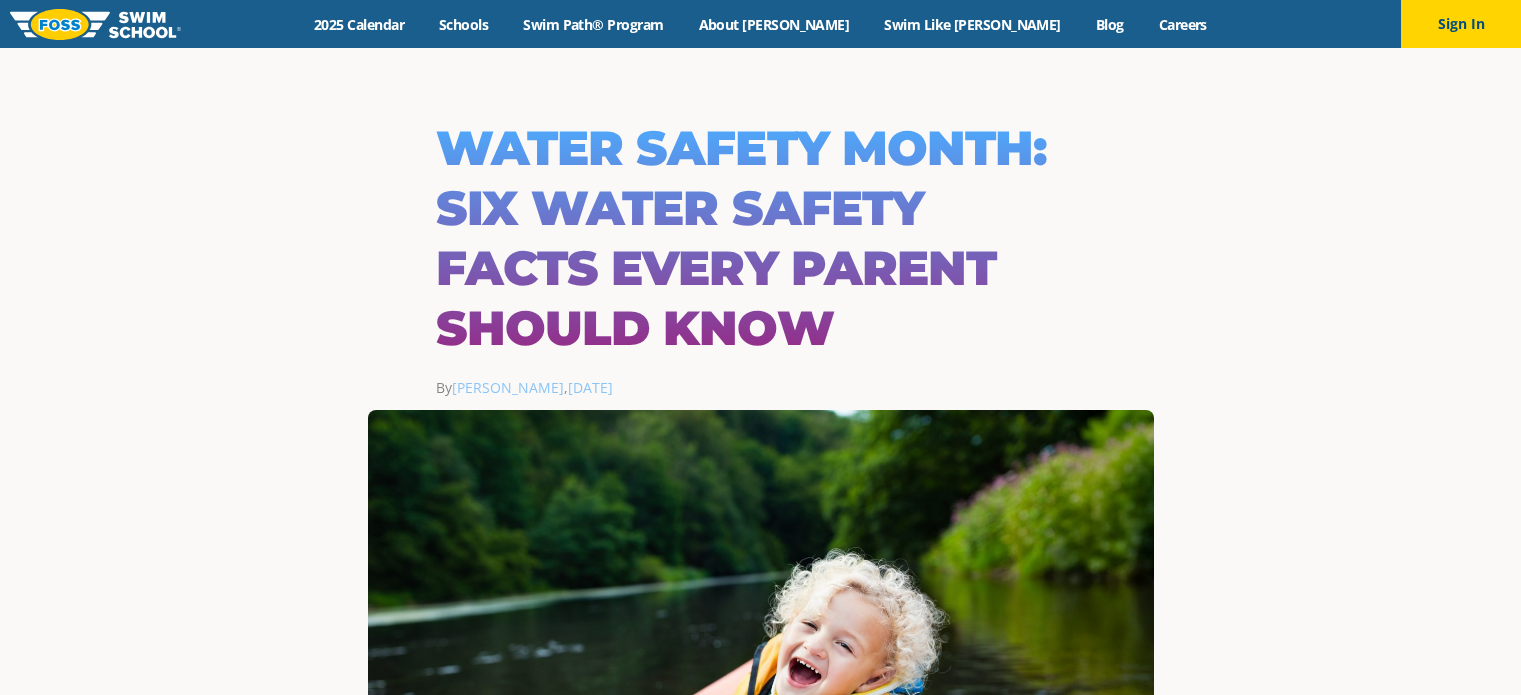 scroll, scrollTop: 0, scrollLeft: 0, axis: both 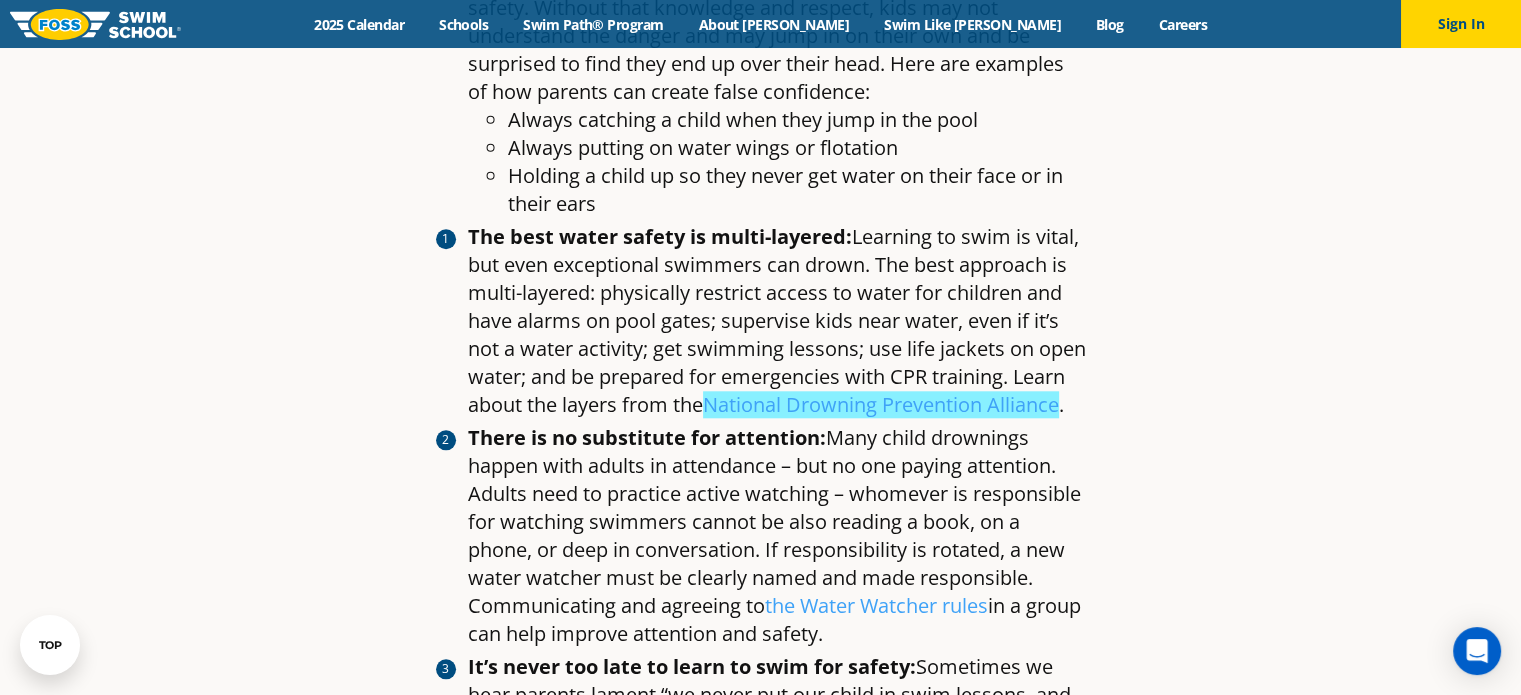 click on "The best water safety is multi-layered:  Learning to swim is vital, but even exceptional swimmers can drown. The best approach is multi-layered: physically restrict access to water for children and have alarms on pool gates; supervise kids near water, even if it’s not a water activity; get swimming lessons; use life jackets on open water; and be prepared for emergencies with CPR training. Learn about the layers from the  National Drowning Prevention Alliance ." at bounding box center (777, 321) 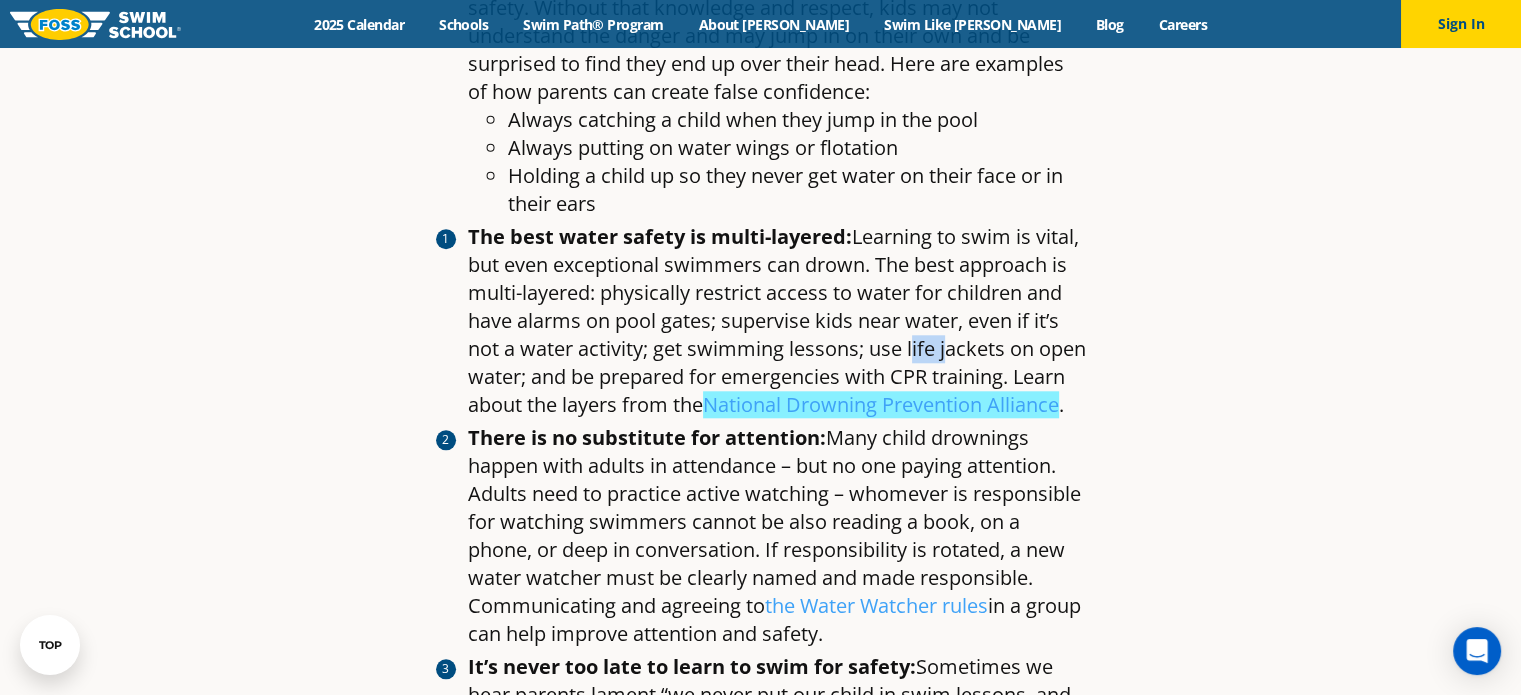 click on "The best water safety is multi-layered:  Learning to swim is vital, but even exceptional swimmers can drown. The best approach is multi-layered: physically restrict access to water for children and have alarms on pool gates; supervise kids near water, even if it’s not a water activity; get swimming lessons; use life jackets on open water; and be prepared for emergencies with CPR training. Learn about the layers from the  National Drowning Prevention Alliance ." at bounding box center (777, 321) 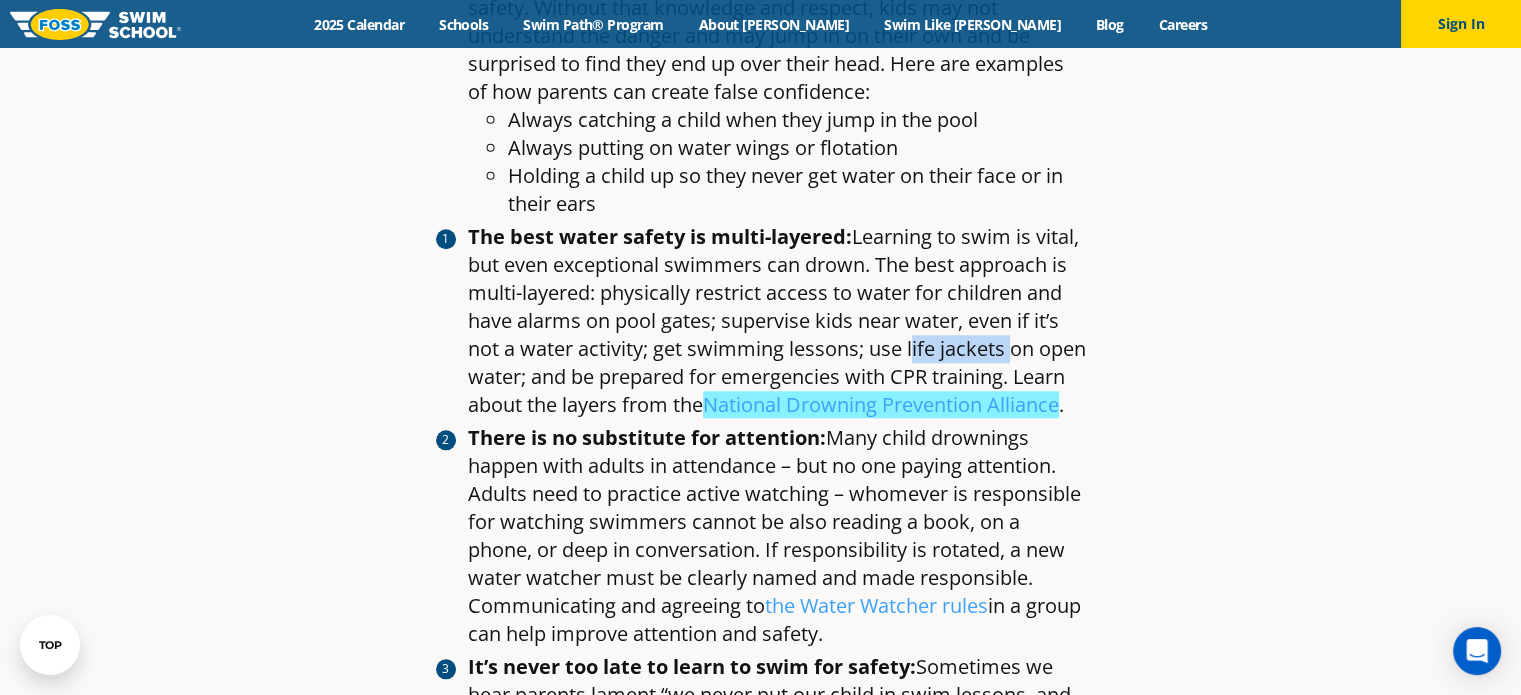 click on "The best water safety is multi-layered:  Learning to swim is vital, but even exceptional swimmers can drown. The best approach is multi-layered: physically restrict access to water for children and have alarms on pool gates; supervise kids near water, even if it’s not a water activity; get swimming lessons; use life jackets on open water; and be prepared for emergencies with CPR training. Learn about the layers from the  National Drowning Prevention Alliance ." at bounding box center (777, 321) 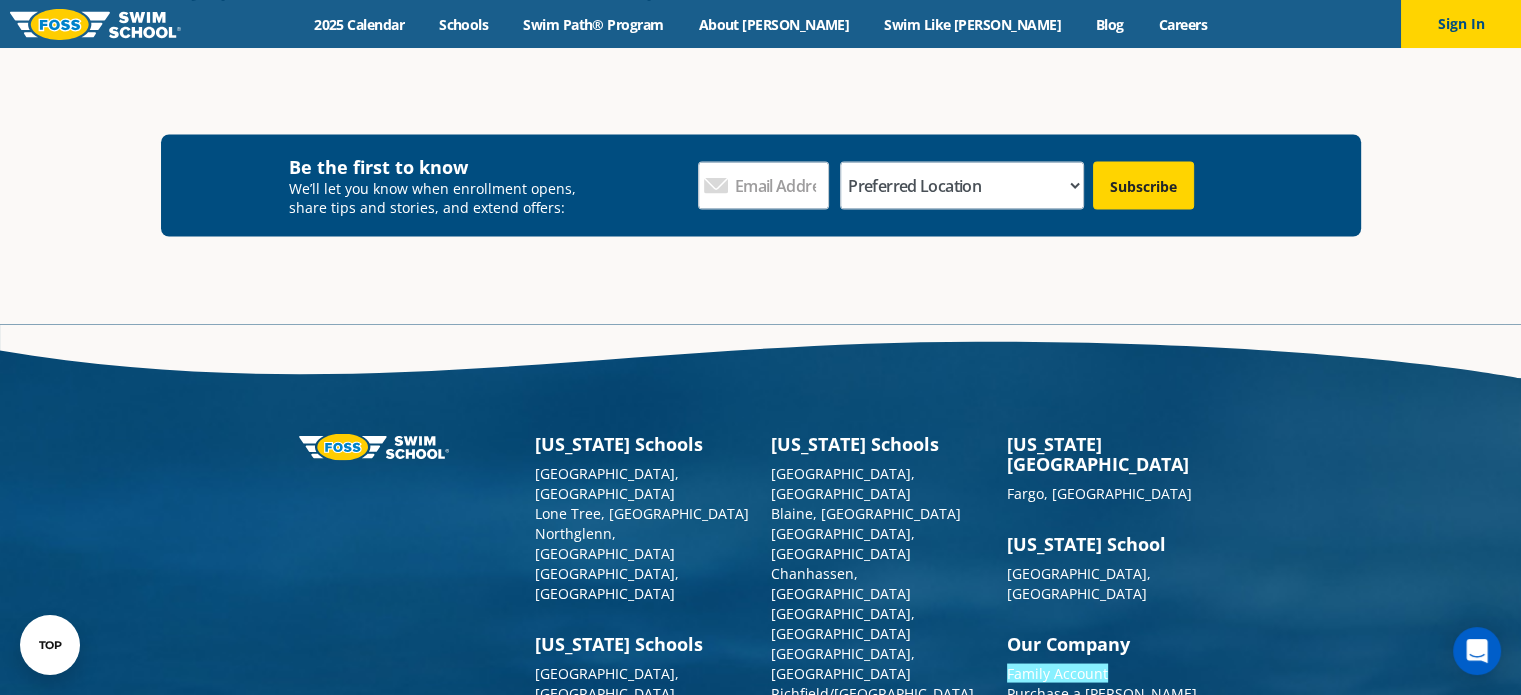 scroll, scrollTop: 3921, scrollLeft: 0, axis: vertical 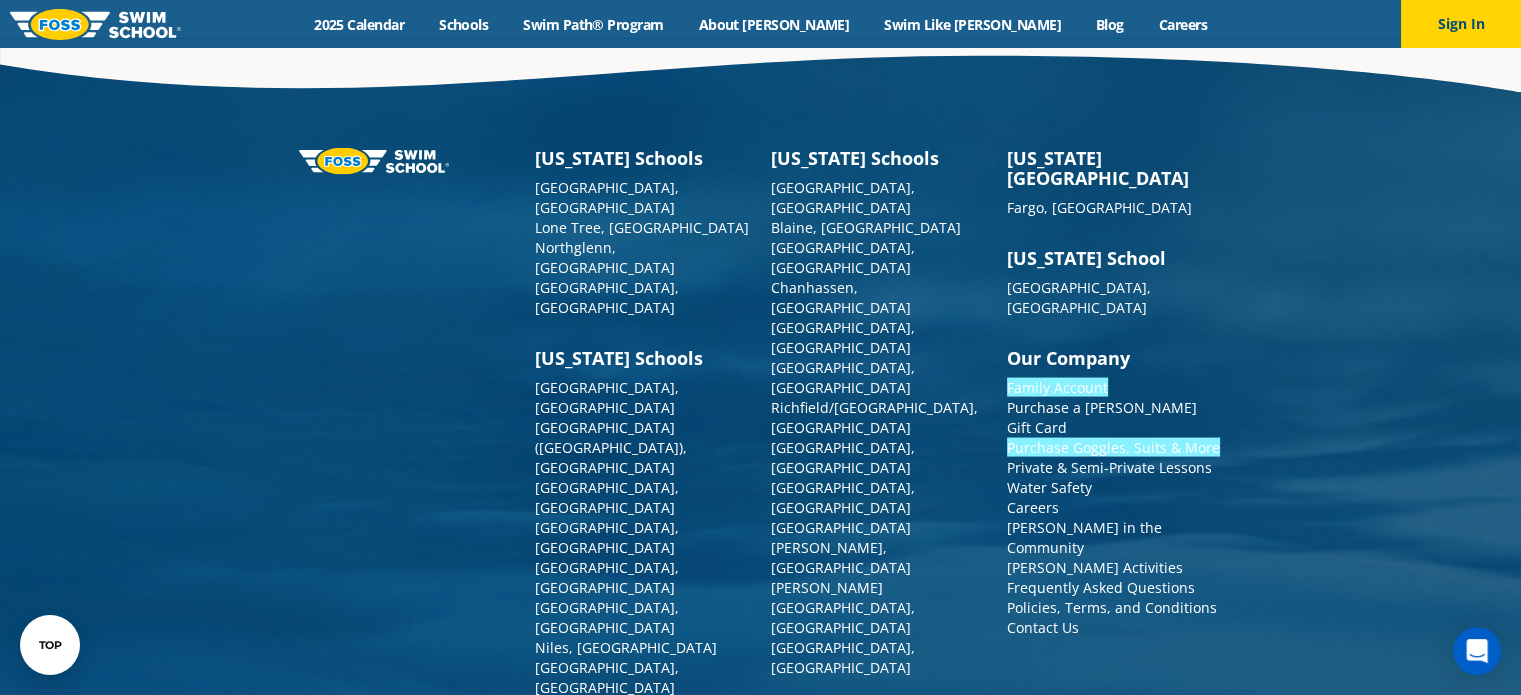 click on "Colorado Schools Castle Rock, CO
Lone Tree, CO
Northglenn, CO
Westminster, CO
Illinois Schools Bolingbrook, IL
Chicago (Lakeview), IL
Elmwood Park, IL
Glenview, IL
Highland Park, IL
Libertyville, IL
Niles, IL
South Barrington, IL
Western Springs, IL
Iowa School Ankeny, IA
Minnesota Schools Apple Valley, MN
Blaine, MN
Burnsville, MN
Chanhassen, MN
Maple Grove, MN
Plymouth, MN
Richfield/Edina, MN
Savage, MN
St. Louis Park, MN
St. Paul, MN
Vadnais Heights, MN
Woodbury, MN
Missouri Schools Ballwin, MO
Creve Coeur, MO
O’Fallon, MO
Rock Hill, MO
St. Charles, MO
North Dakota School Fargo, ND" at bounding box center (760, 509) 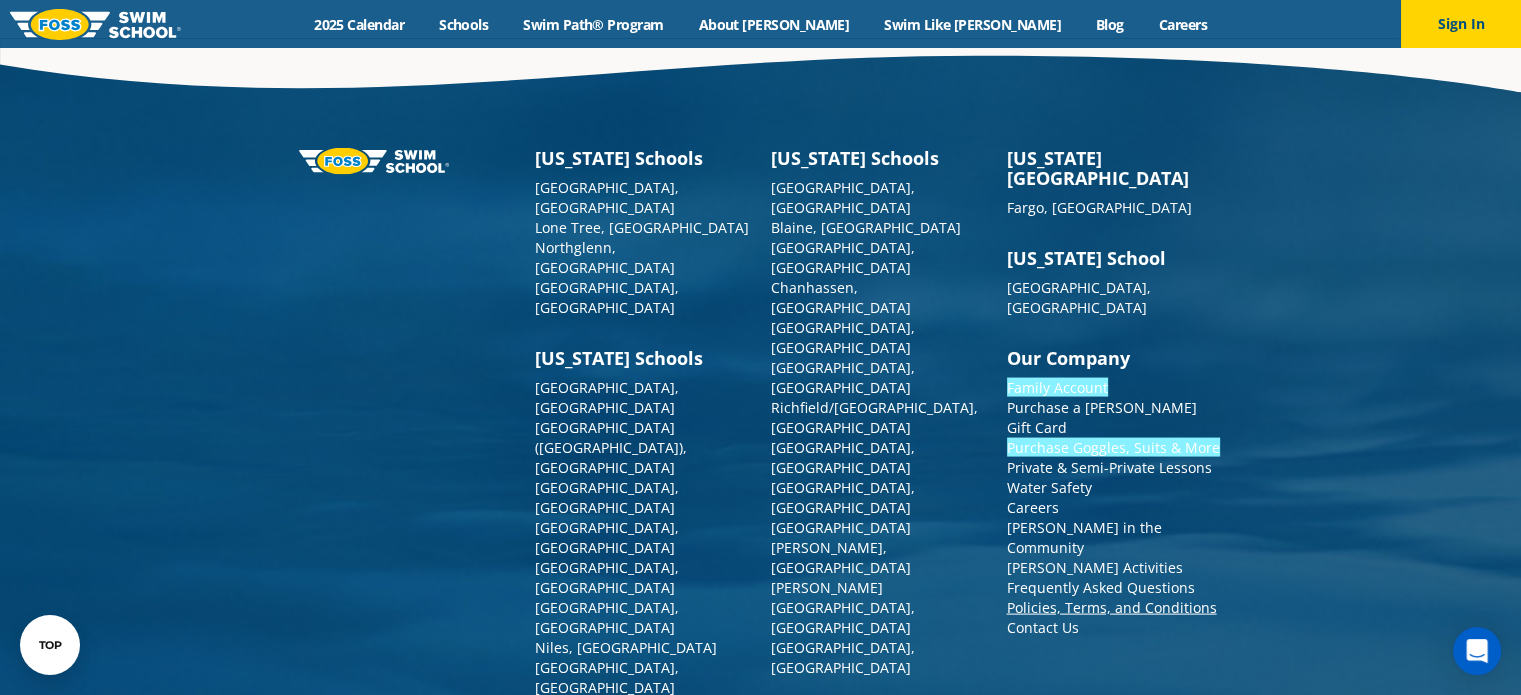click on "Policies, Terms, and Conditions" at bounding box center (1112, 607) 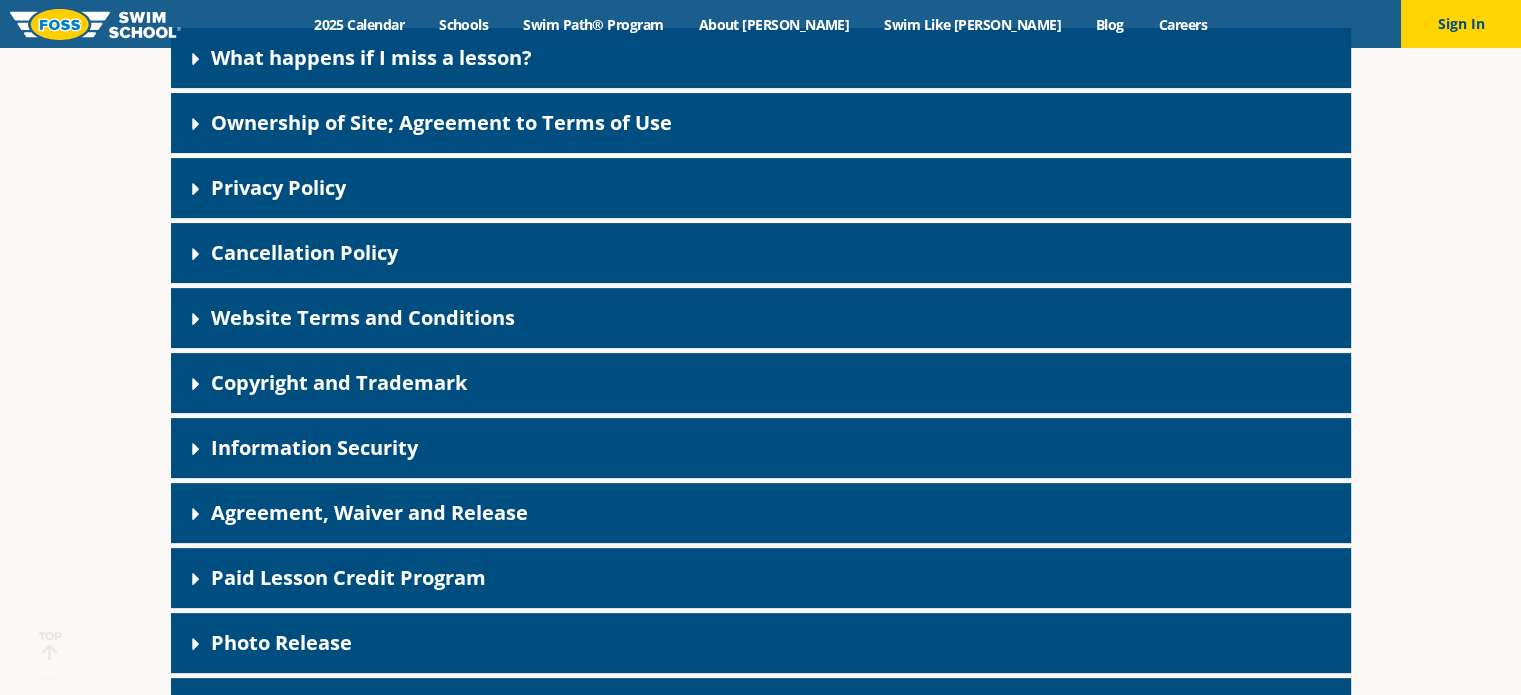 scroll, scrollTop: 0, scrollLeft: 0, axis: both 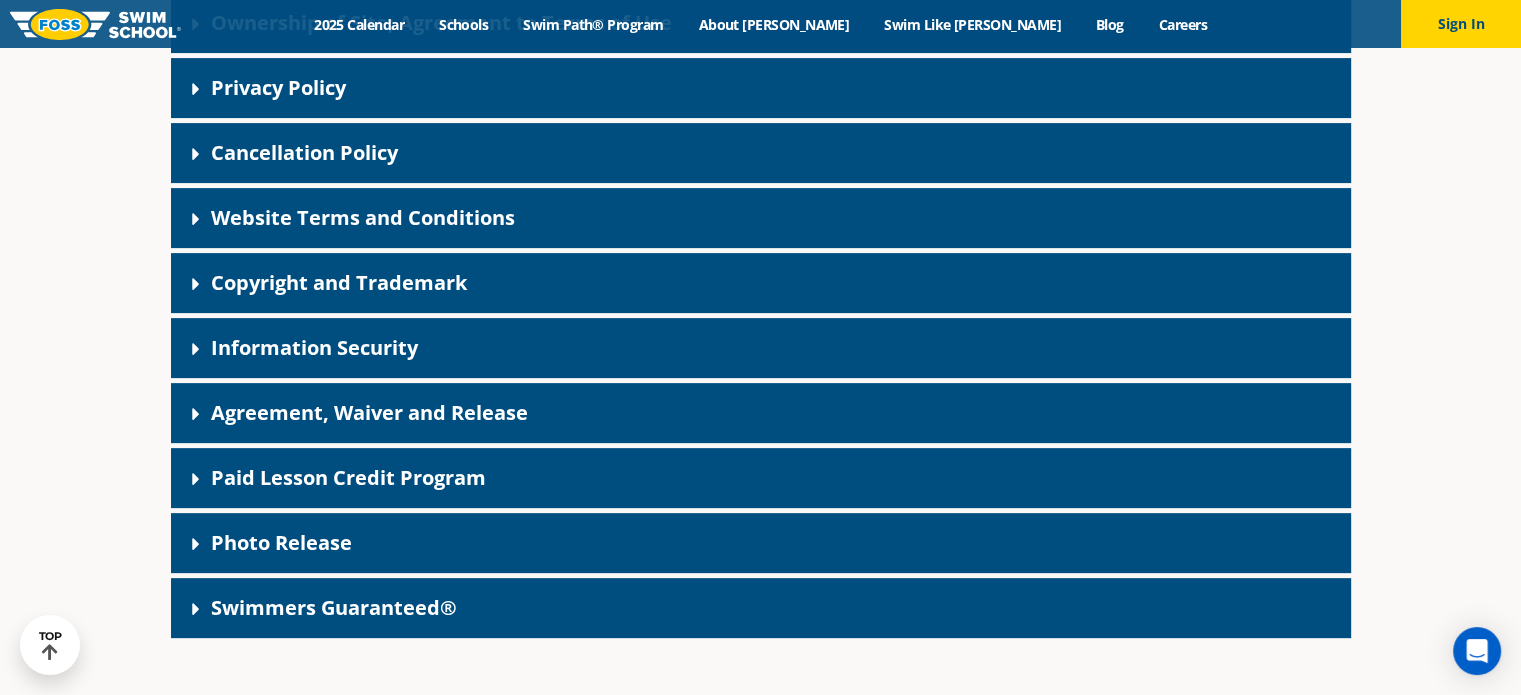 click on "Privacy Policy" at bounding box center [761, 88] 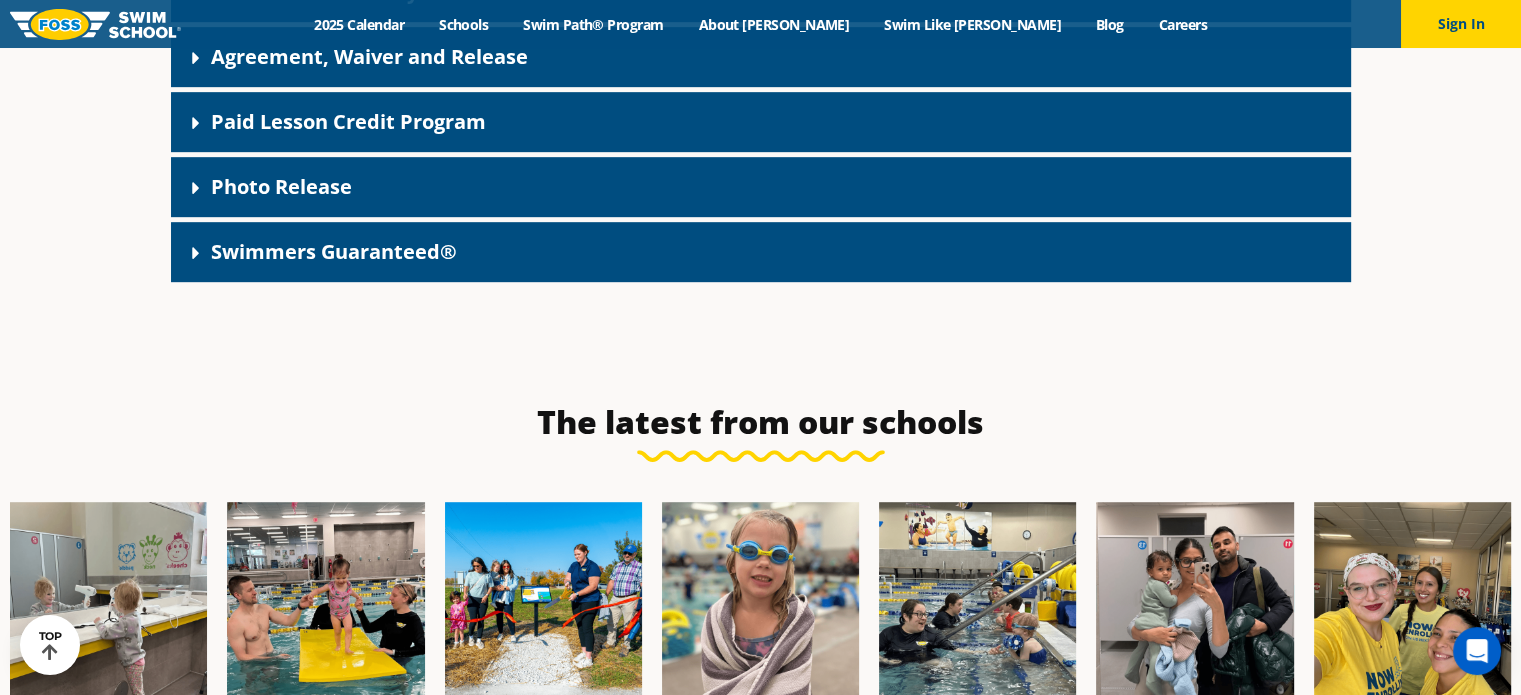 scroll, scrollTop: 900, scrollLeft: 0, axis: vertical 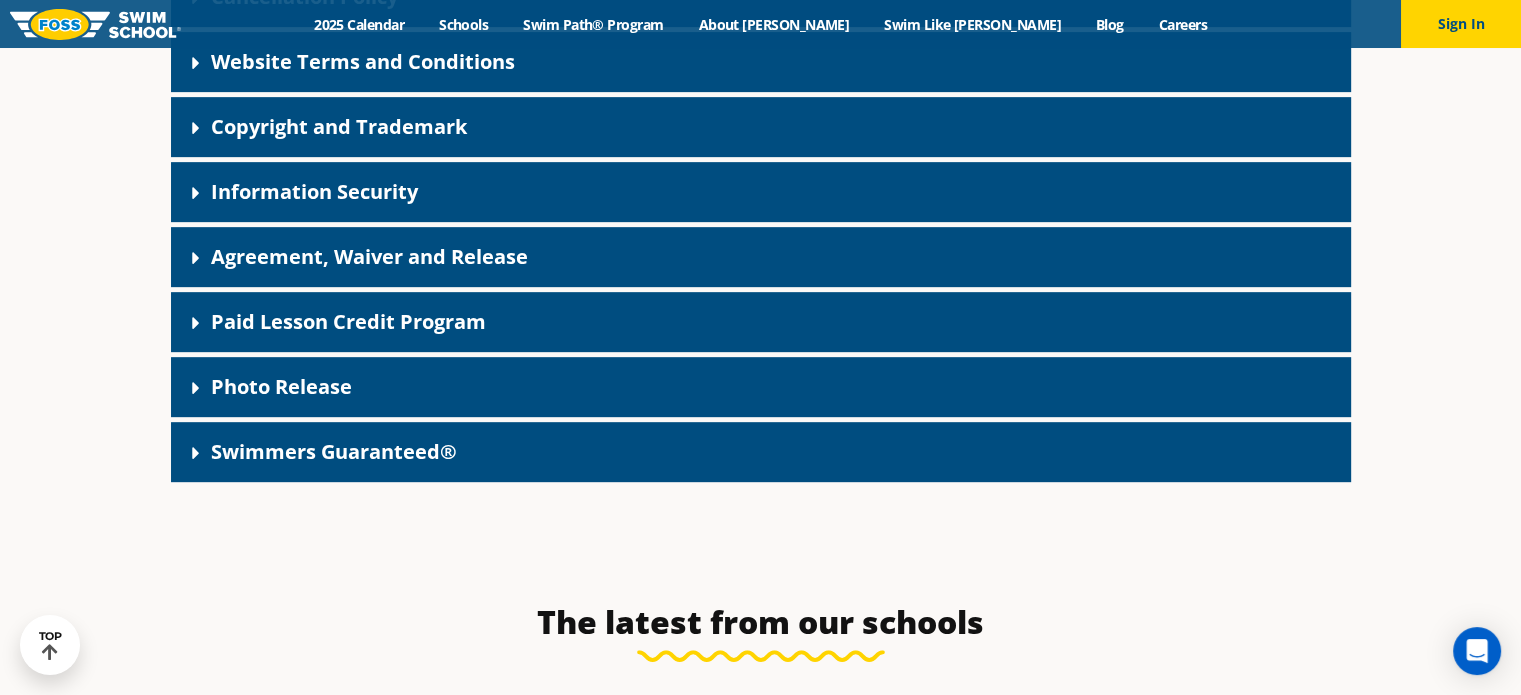 click on "Information Security" at bounding box center [761, 192] 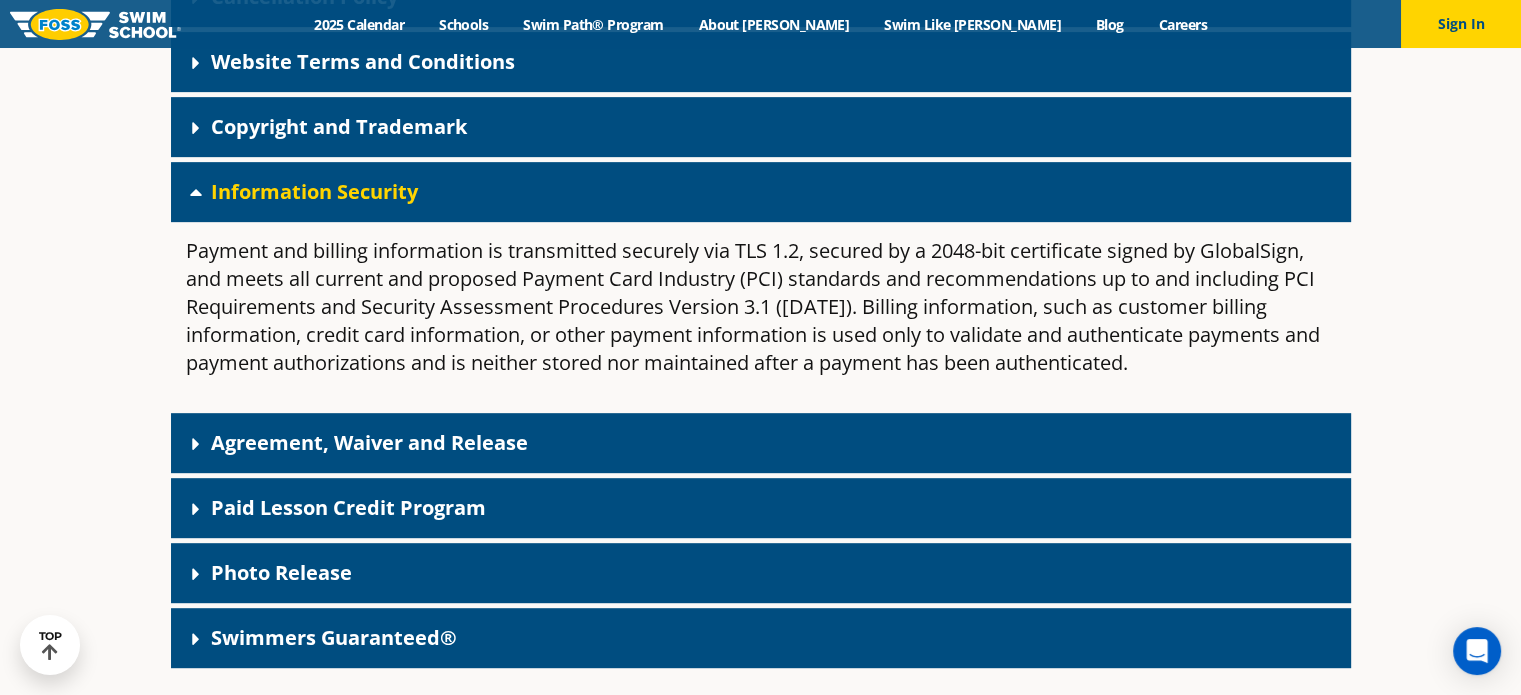 click on "Copyright and Trademark" at bounding box center [761, 127] 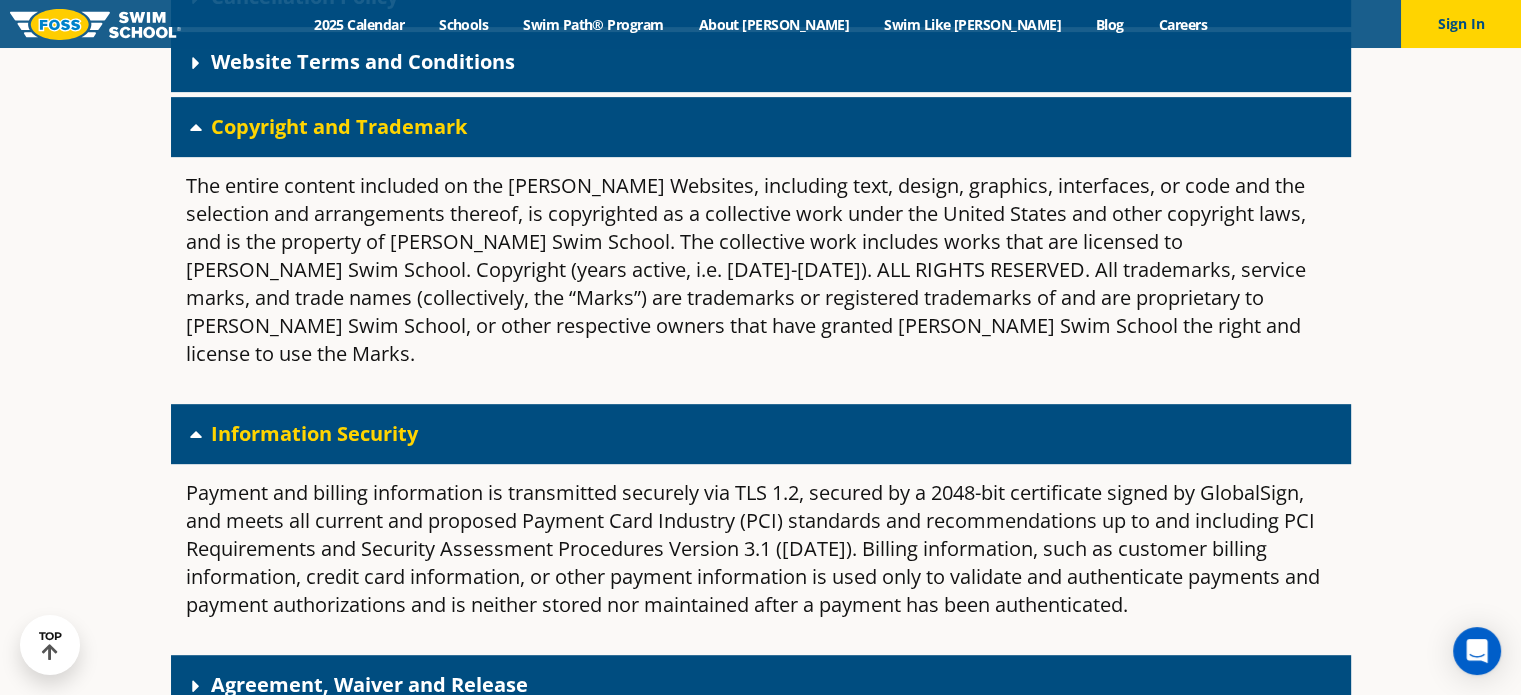 scroll, scrollTop: 700, scrollLeft: 0, axis: vertical 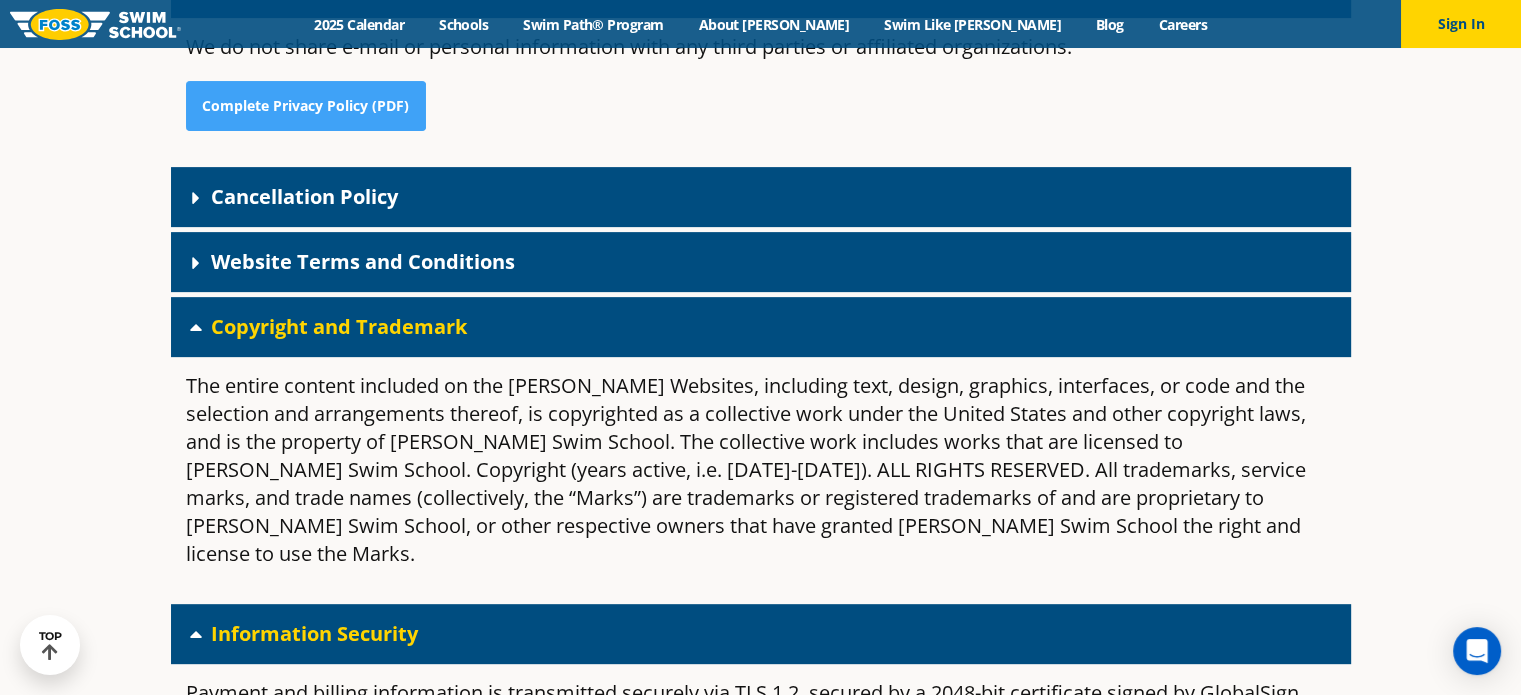 click on "Website Terms and Conditions" at bounding box center (761, 262) 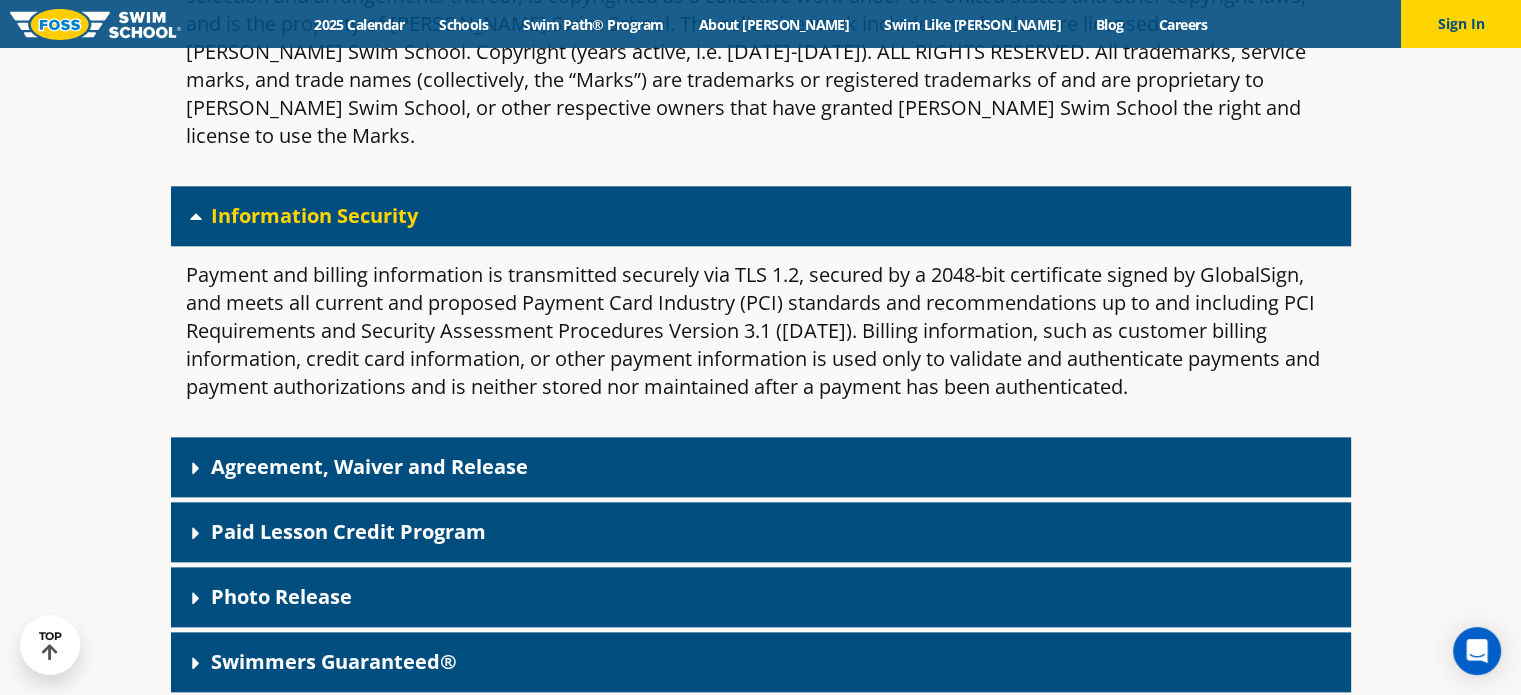 scroll, scrollTop: 2600, scrollLeft: 0, axis: vertical 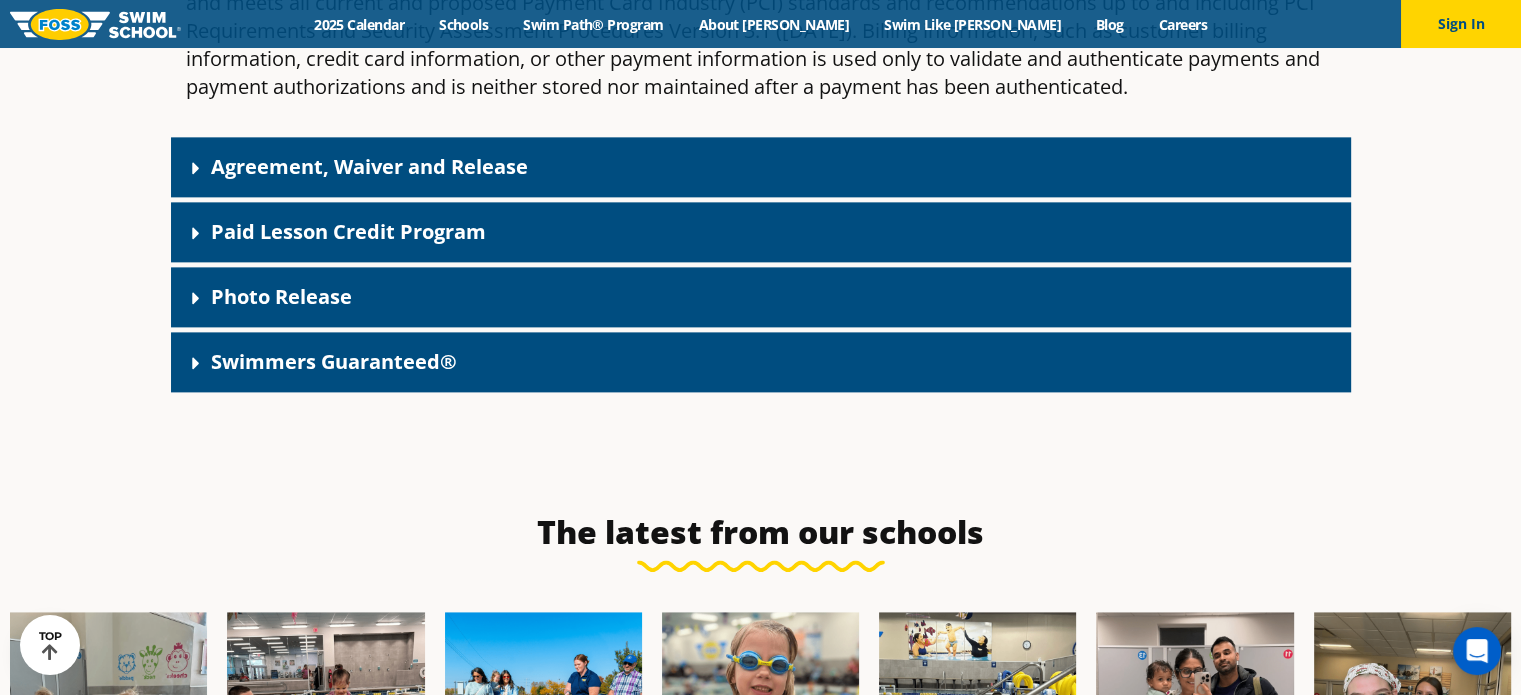 click on "Swimmers Guaranteed®" at bounding box center [761, 362] 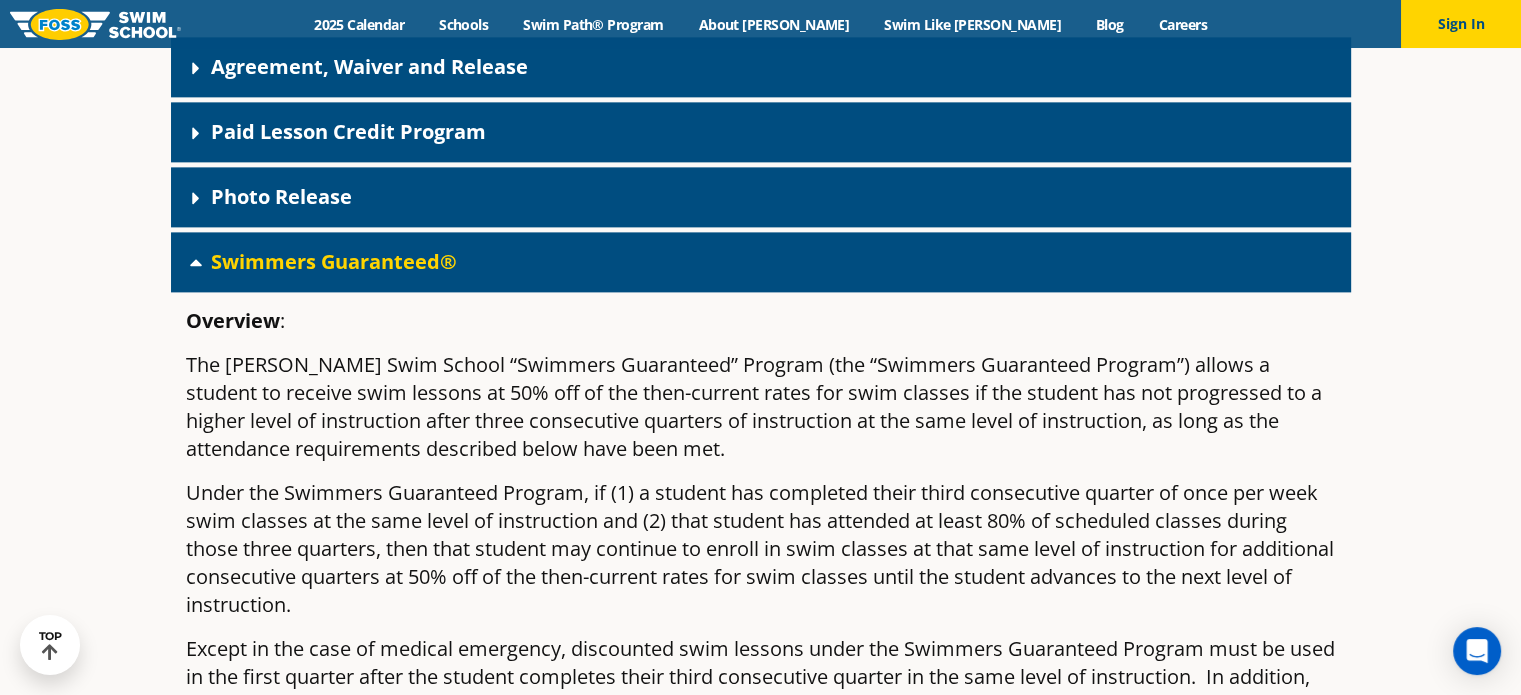 scroll, scrollTop: 2400, scrollLeft: 0, axis: vertical 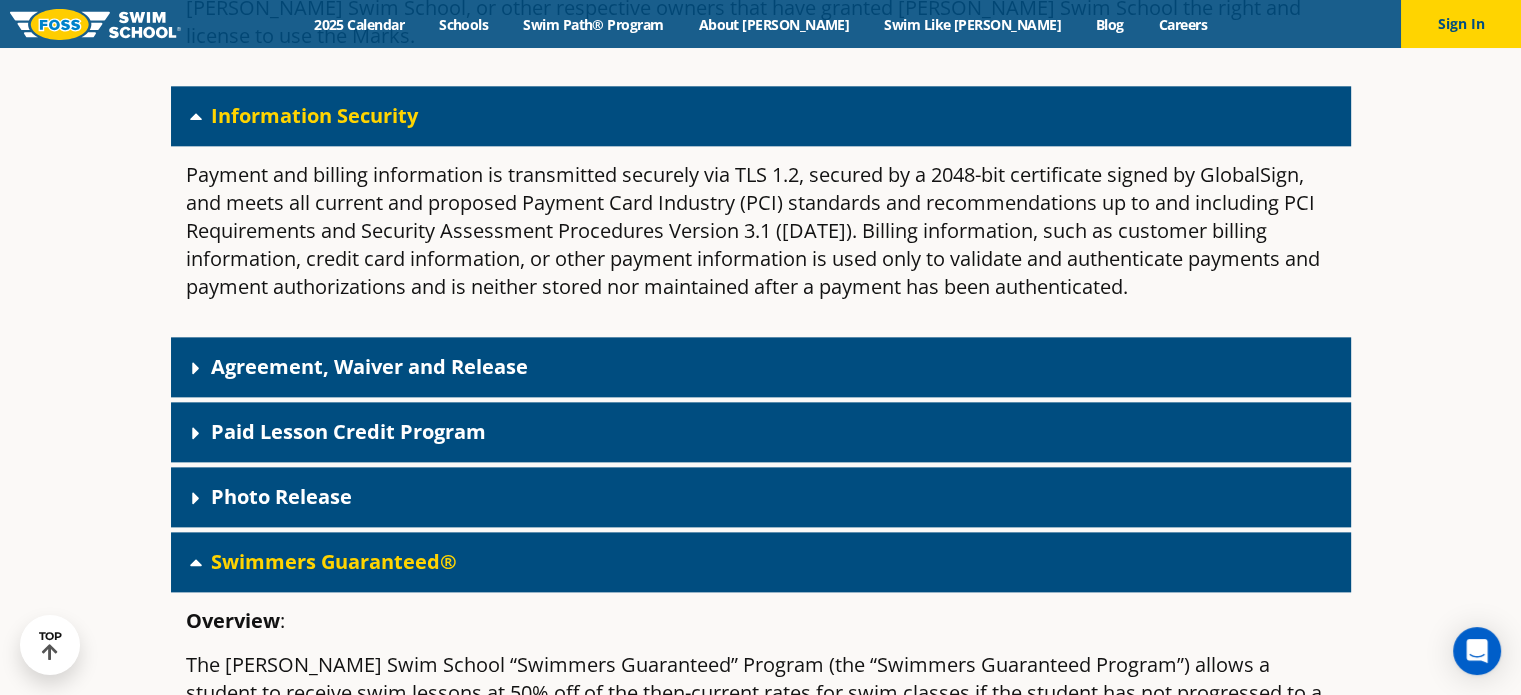 click on "Photo Release" at bounding box center (761, 497) 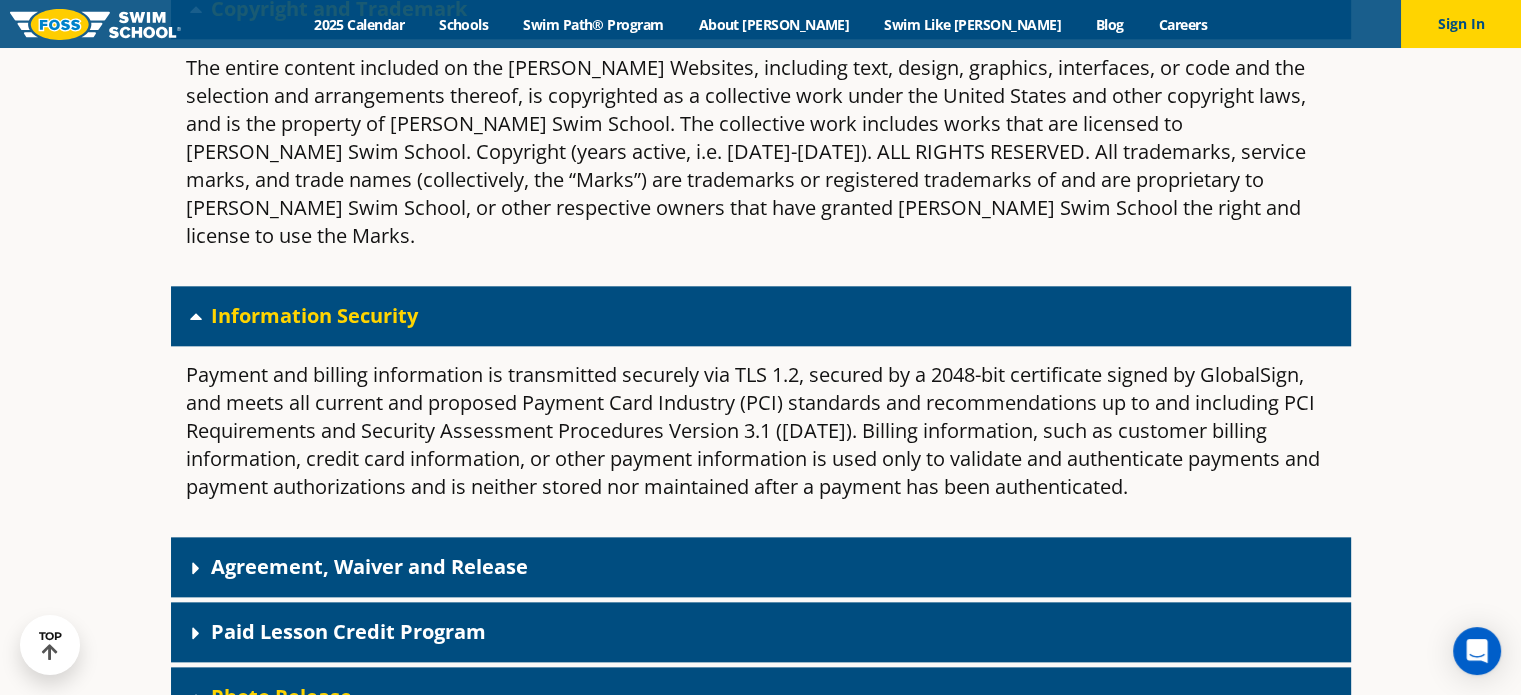 scroll, scrollTop: 2400, scrollLeft: 0, axis: vertical 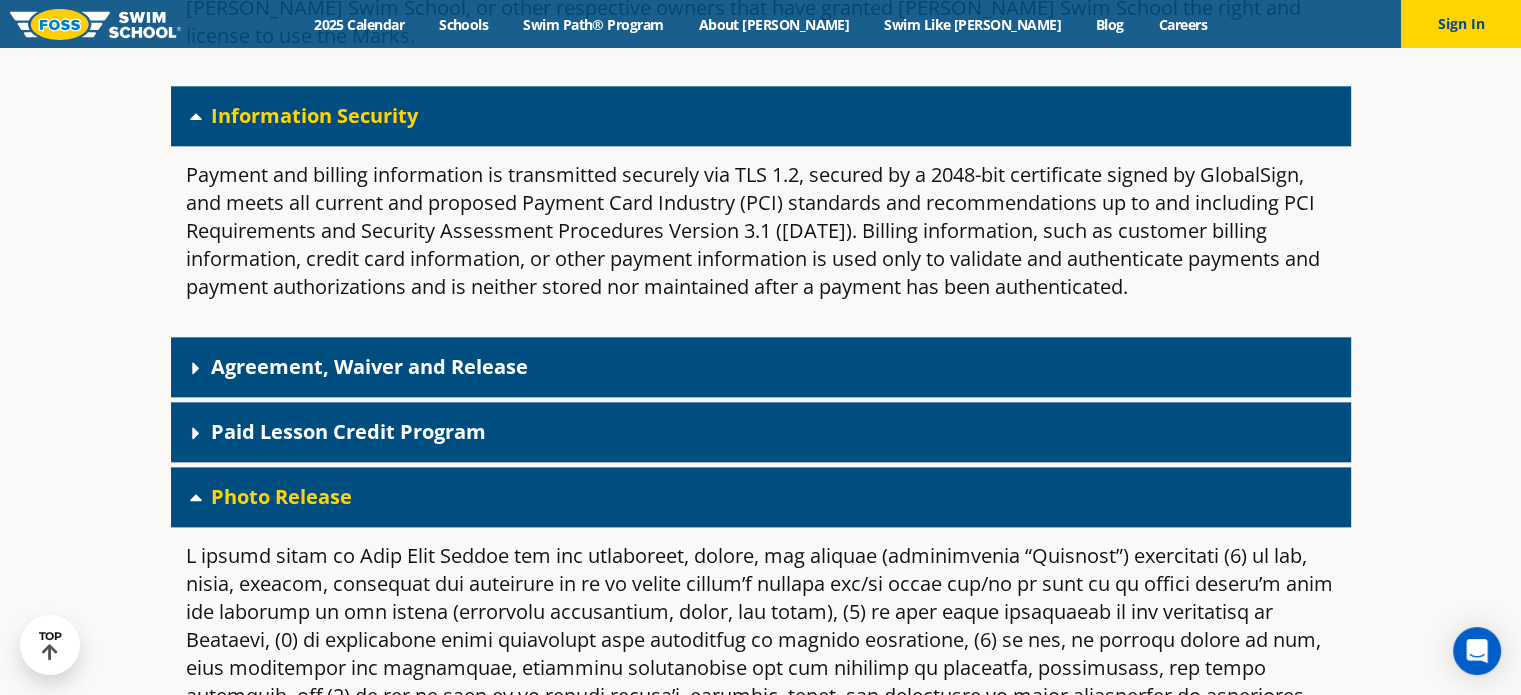 click on "Paid Lesson Credit Program" at bounding box center (761, 432) 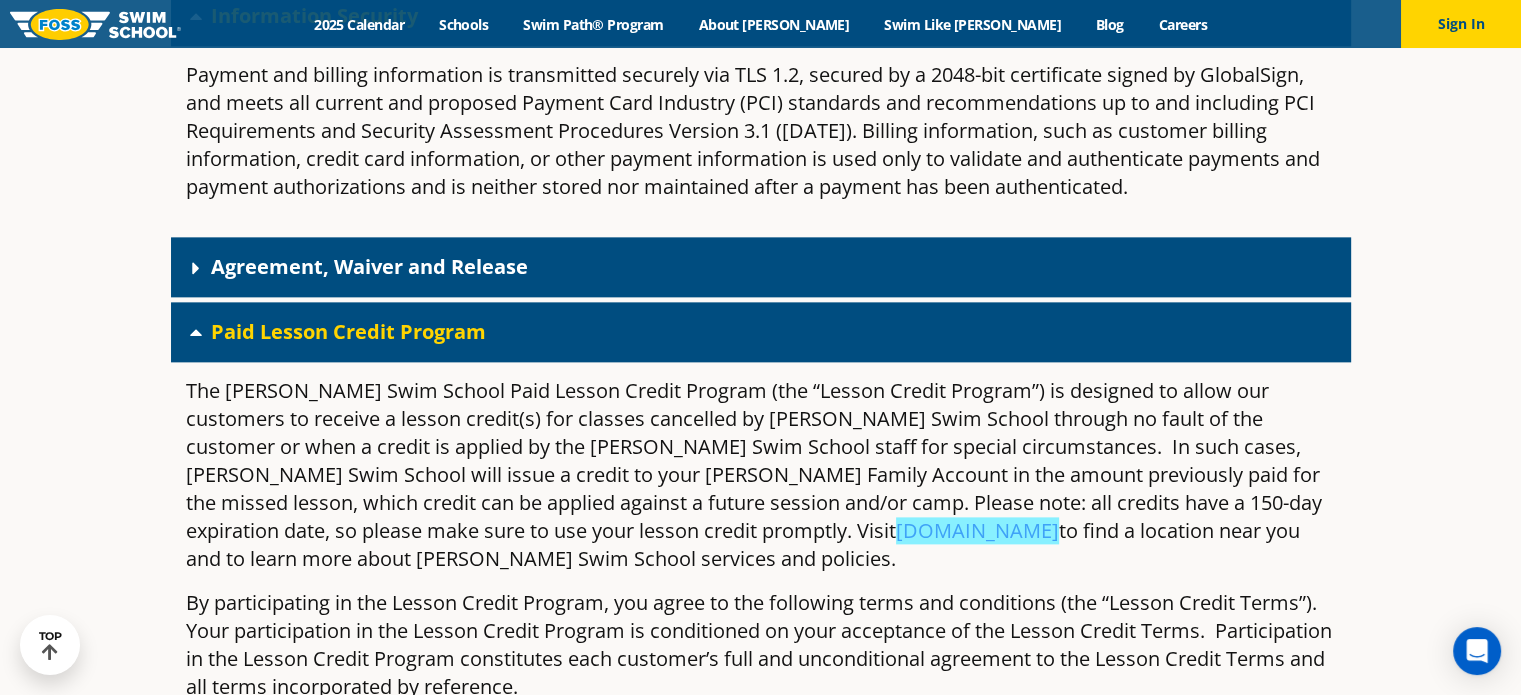 scroll, scrollTop: 2300, scrollLeft: 0, axis: vertical 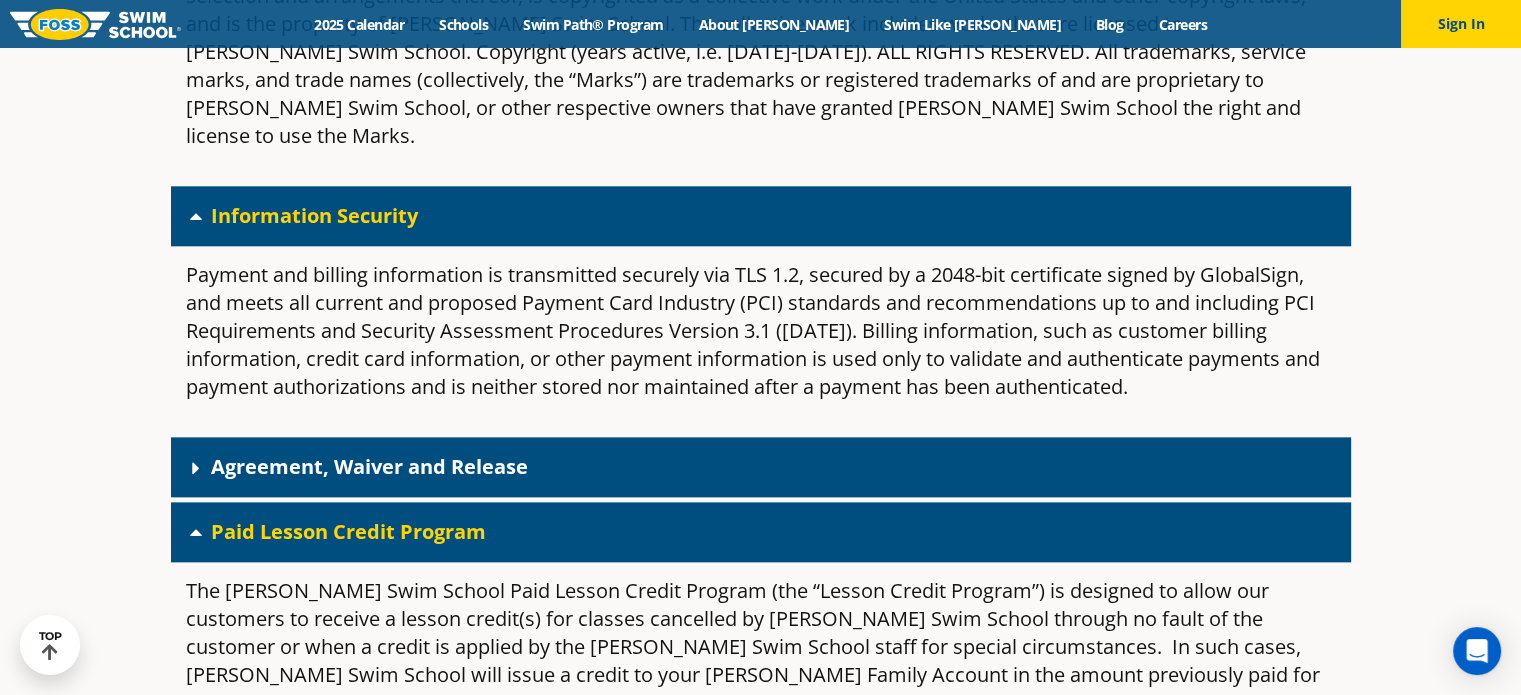 click on "Agreement, Waiver and Release" at bounding box center [761, 467] 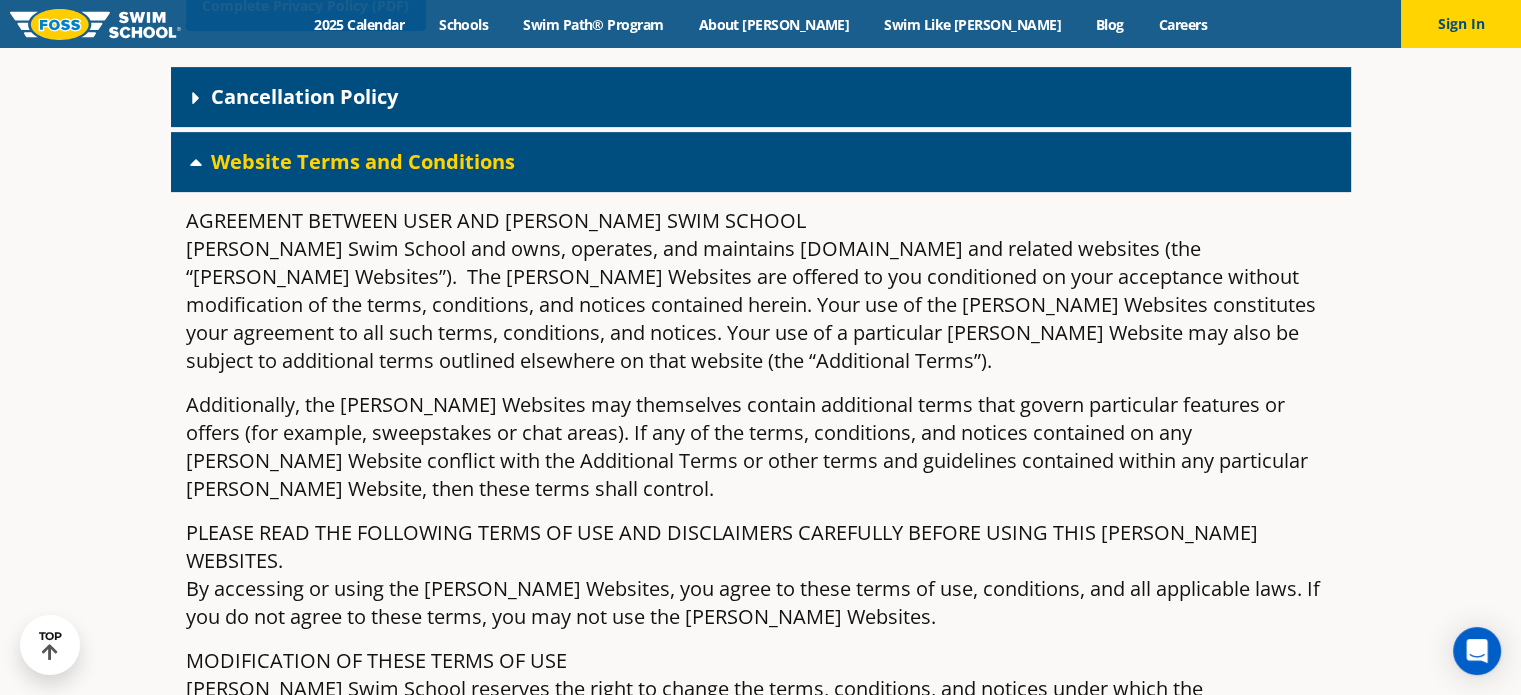 scroll, scrollTop: 400, scrollLeft: 0, axis: vertical 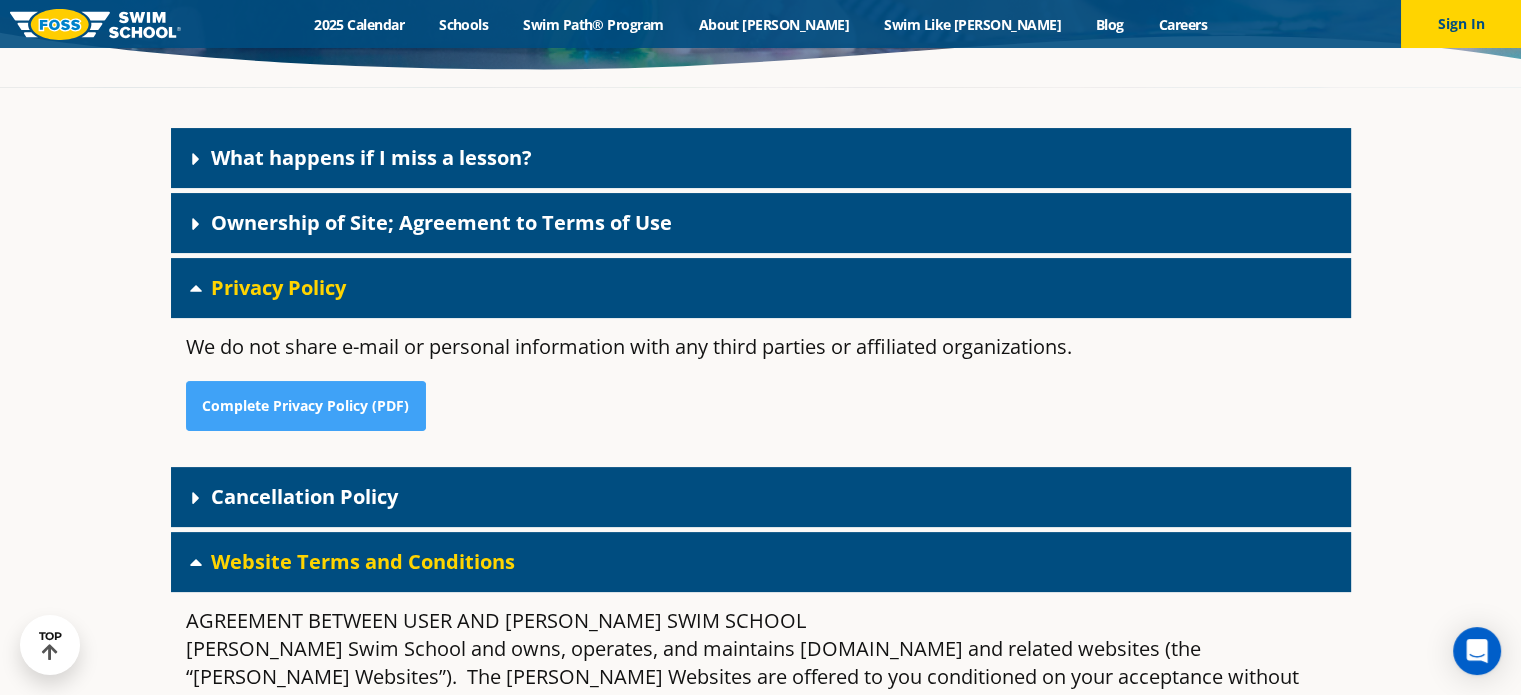 click on "Cancellation Policy" at bounding box center (761, 497) 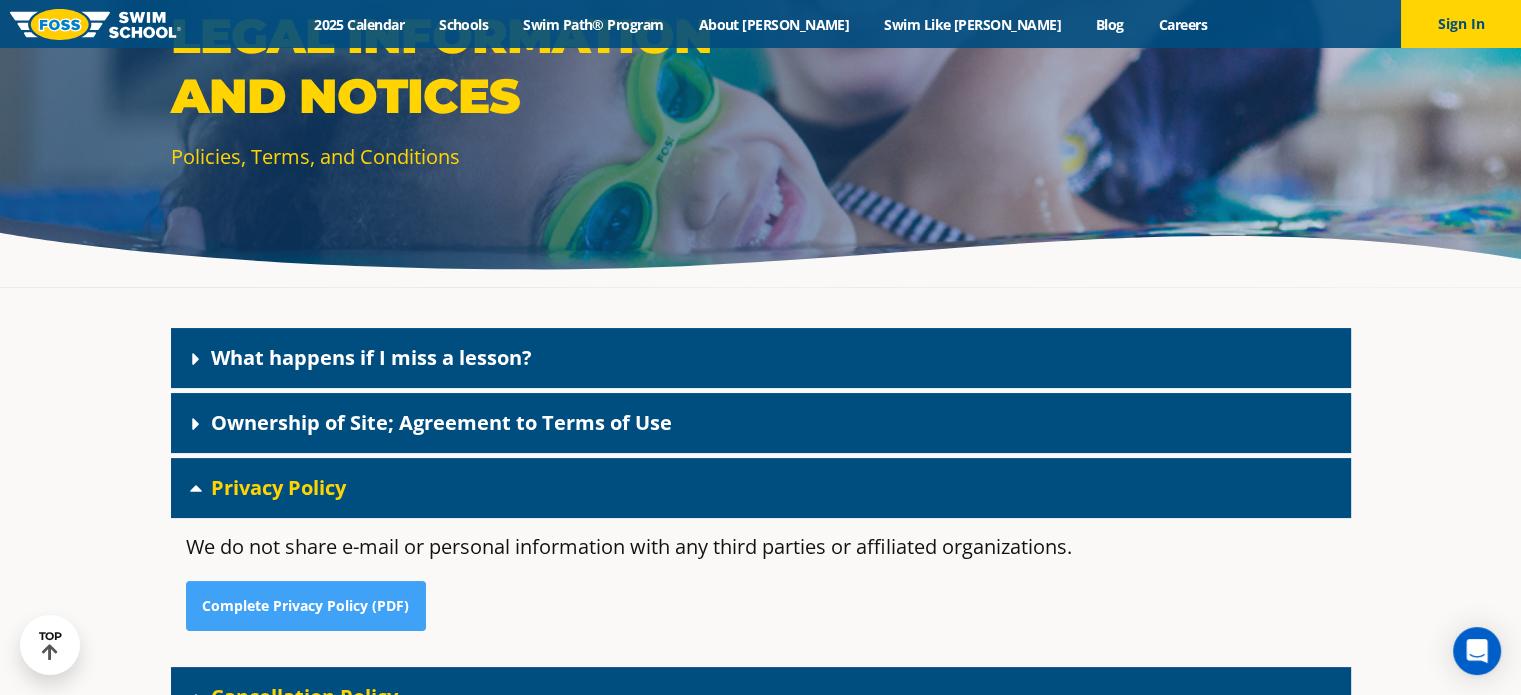 scroll, scrollTop: 0, scrollLeft: 0, axis: both 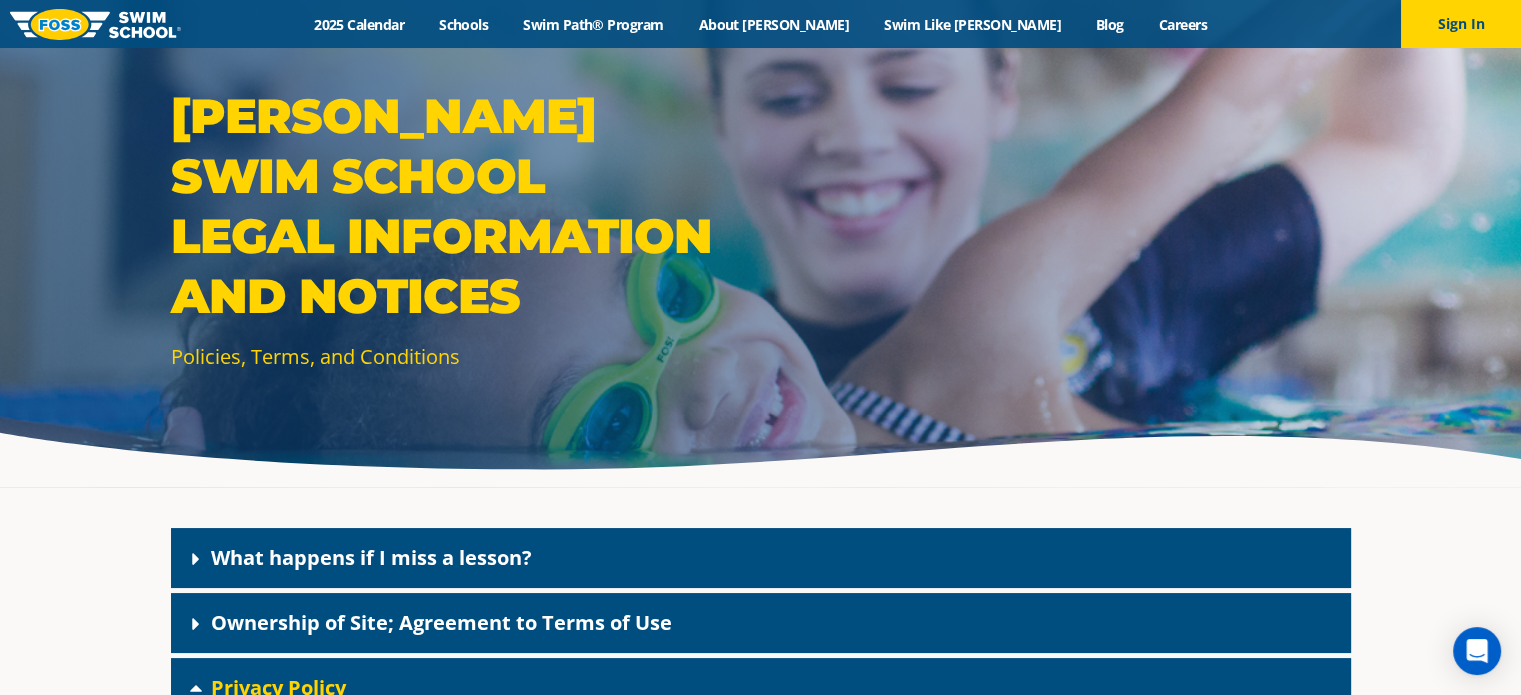 click on "What happens if I miss a lesson?" at bounding box center [761, 558] 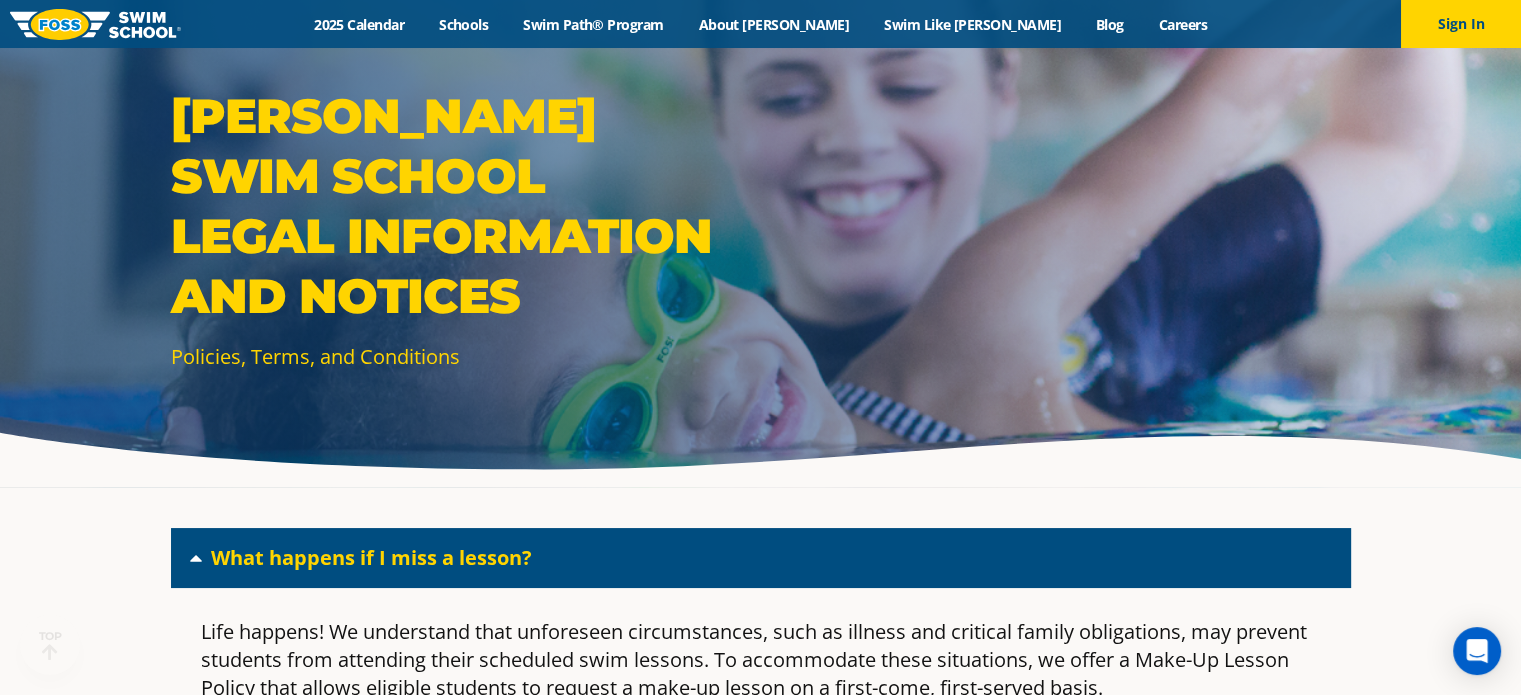 scroll, scrollTop: 500, scrollLeft: 0, axis: vertical 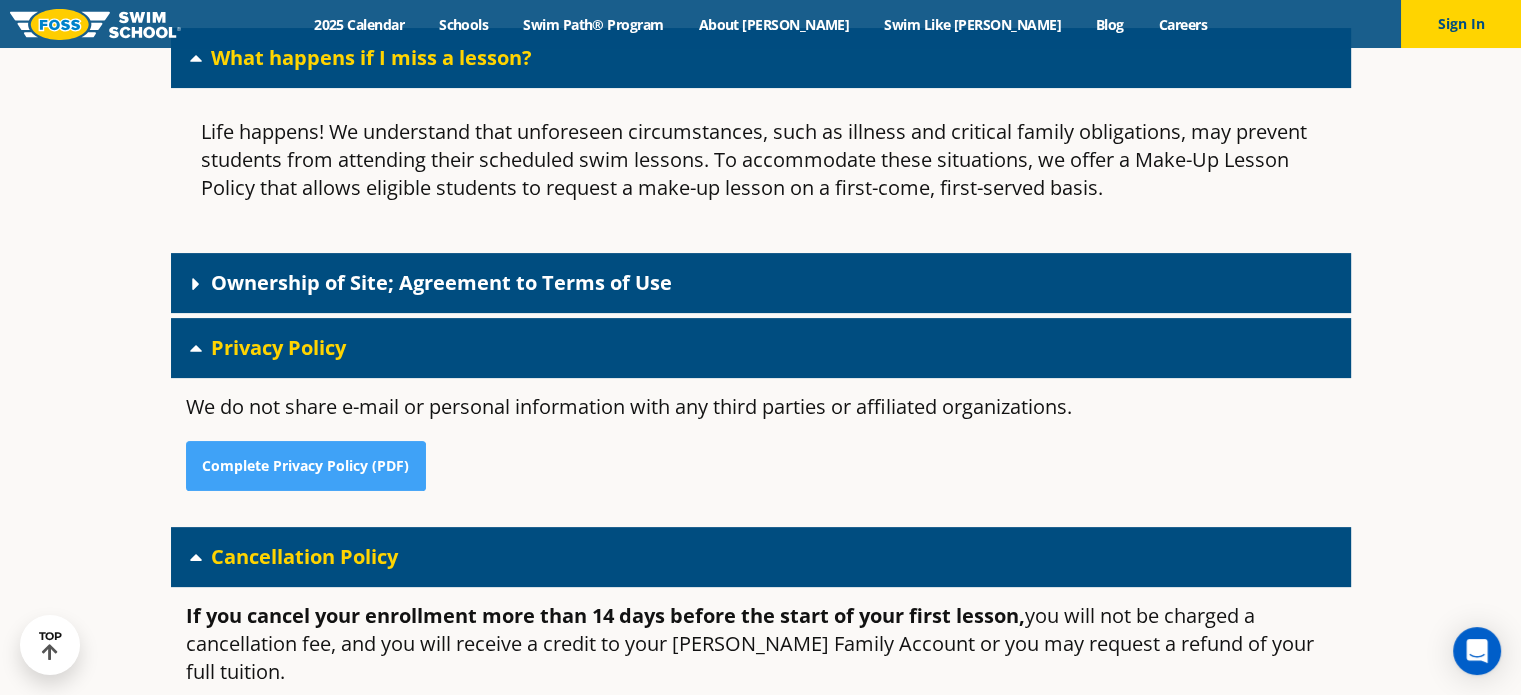 click on "Ownership of Site; Agreement to Terms of Use" at bounding box center [761, 283] 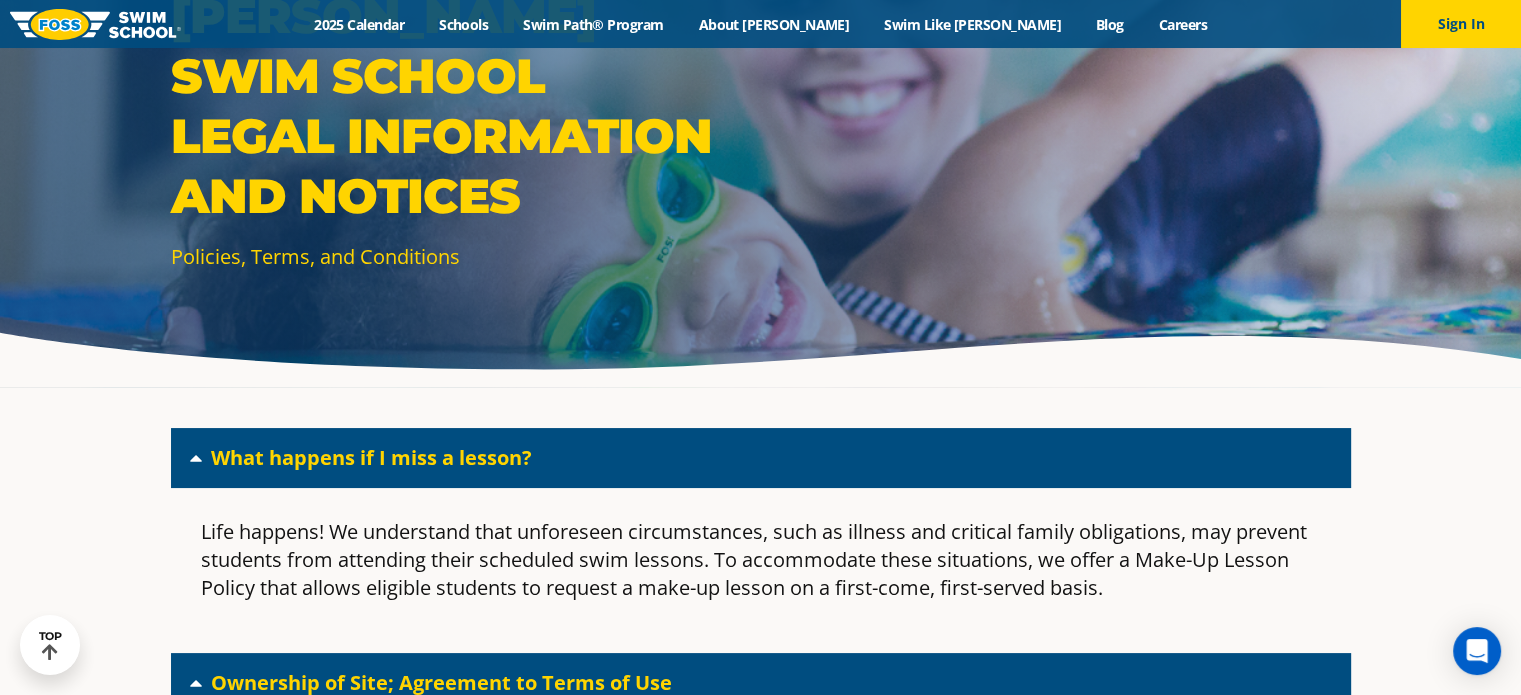 scroll, scrollTop: 0, scrollLeft: 0, axis: both 